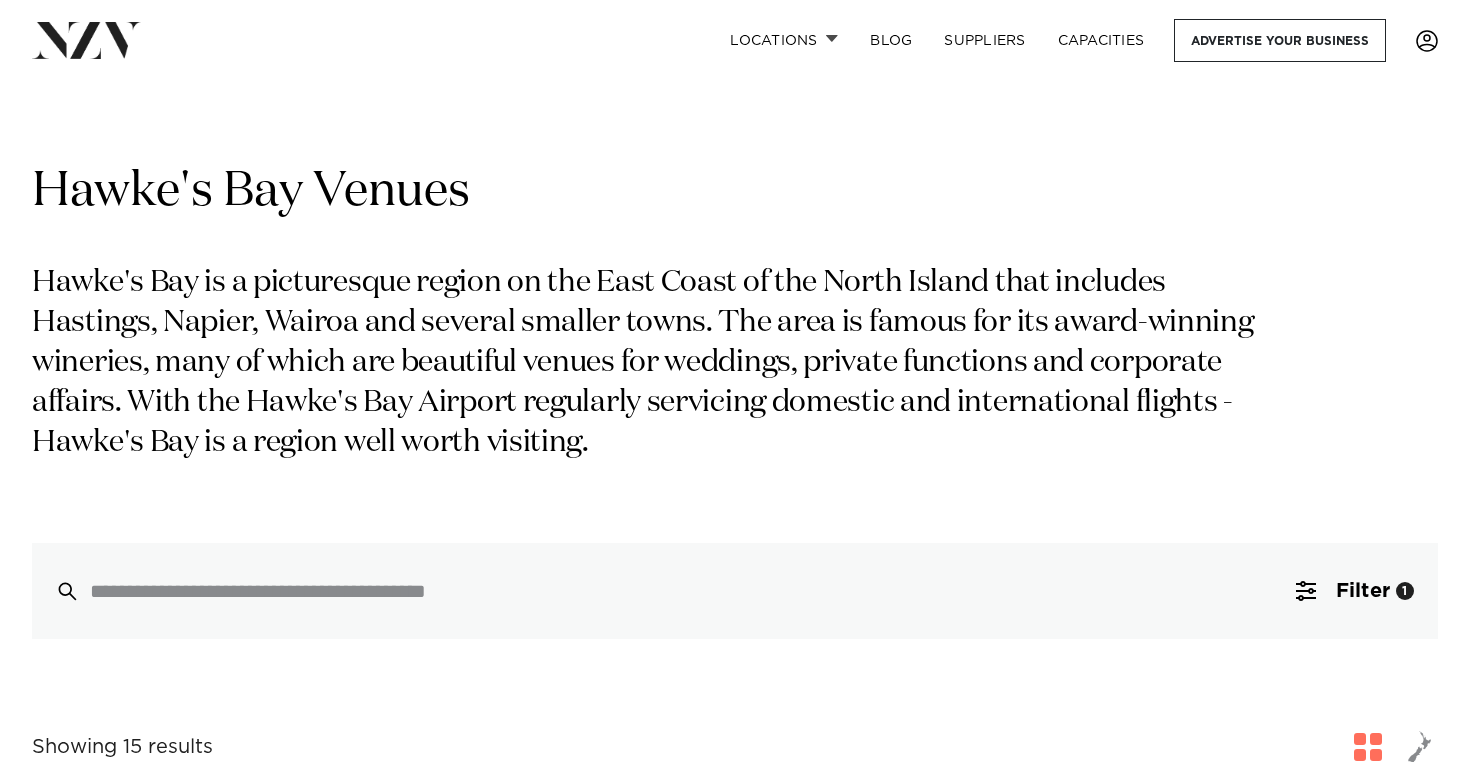 scroll, scrollTop: 0, scrollLeft: 0, axis: both 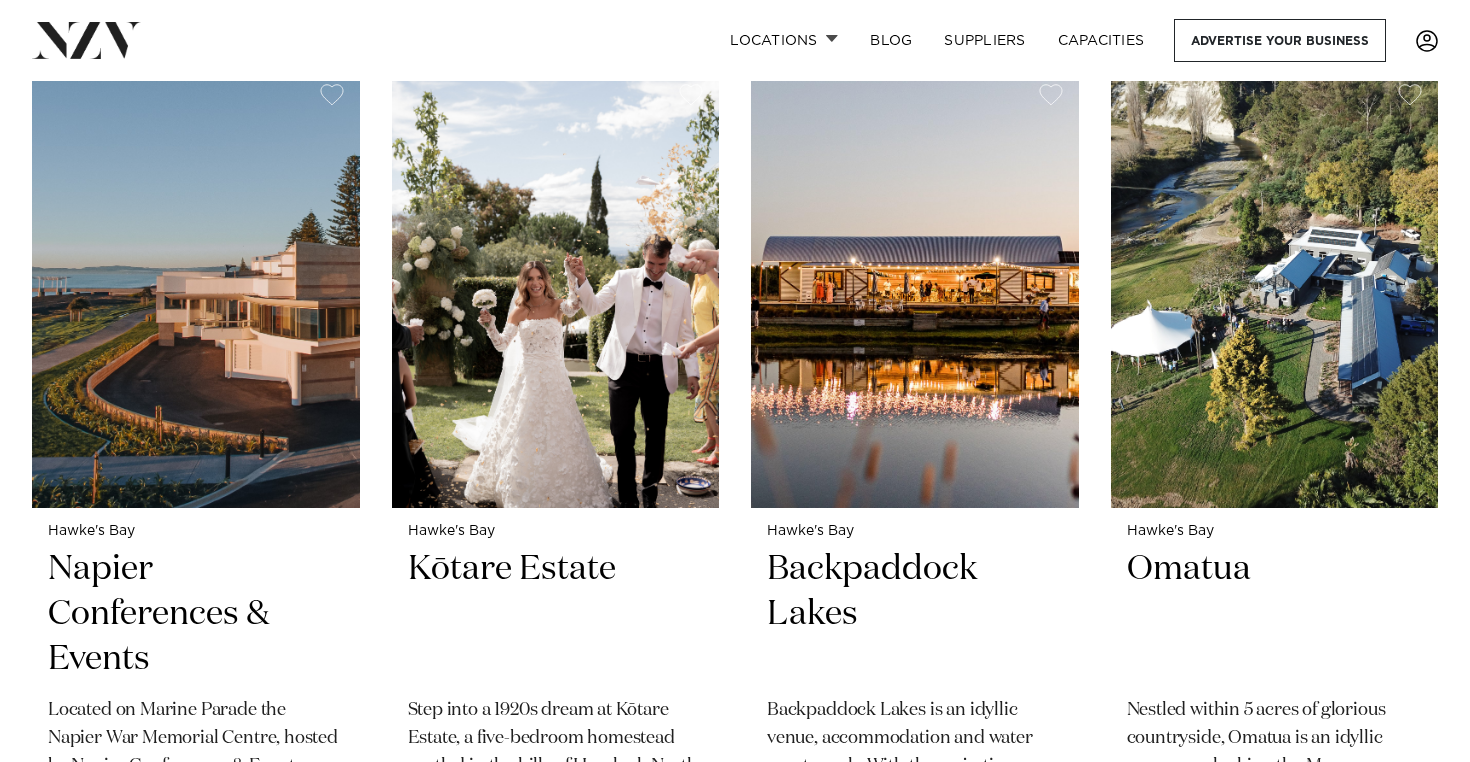 click on "[REGION]
[CITY] Conferences & Events
Located on Marine Parade the [CITY] War Memorial Centre, hosted by [CITY] Conferences & Events, overlooks the ocean where guests can enjoy the sweep of the bay from Cape Kidnappers to Mahia Peninsula. With [CITY]’s Art Deco architecture on your doorstep, specially designed multi-purpose spaces plus a talented team, your next event is sure to exceed expectation.
450
350
350" at bounding box center [735, 1797] 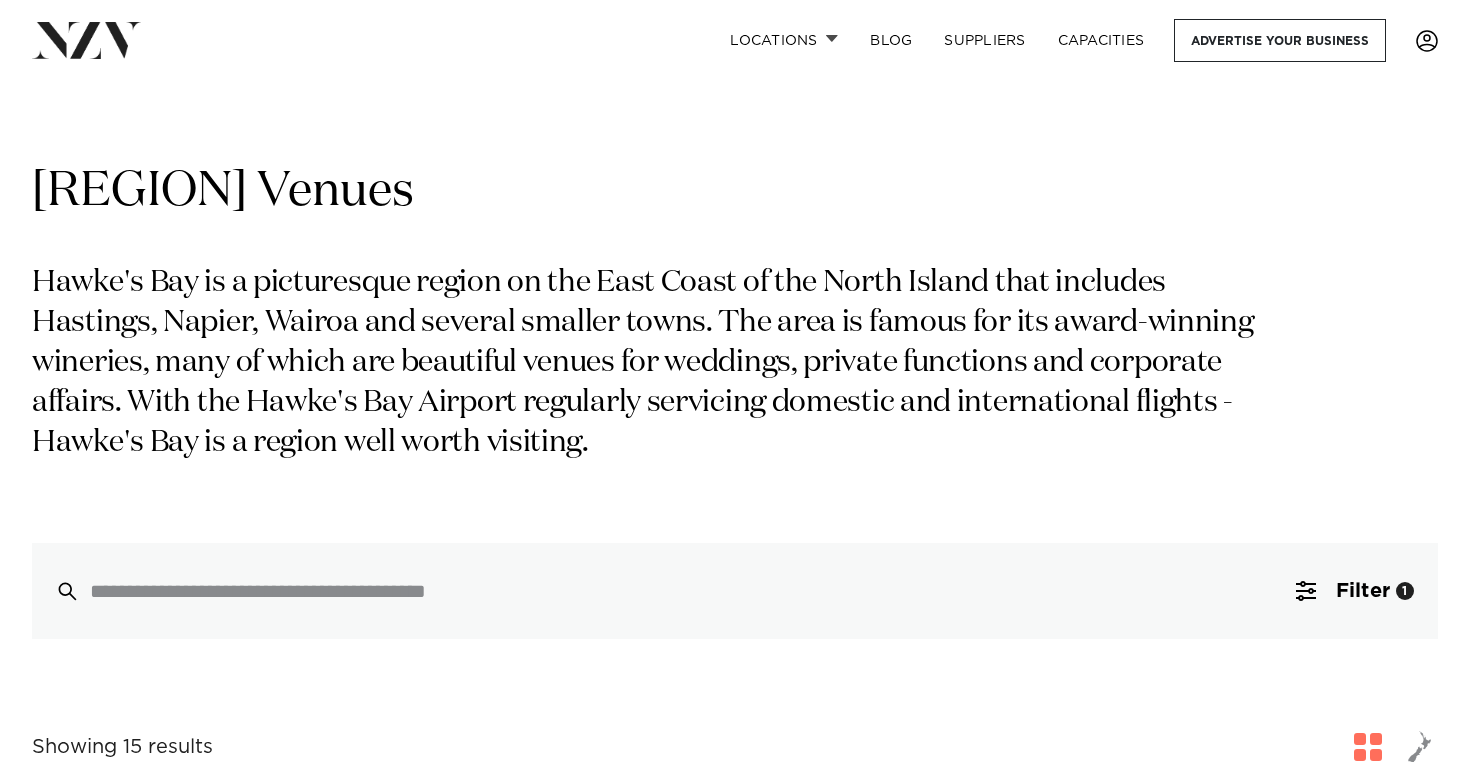 scroll, scrollTop: 0, scrollLeft: 0, axis: both 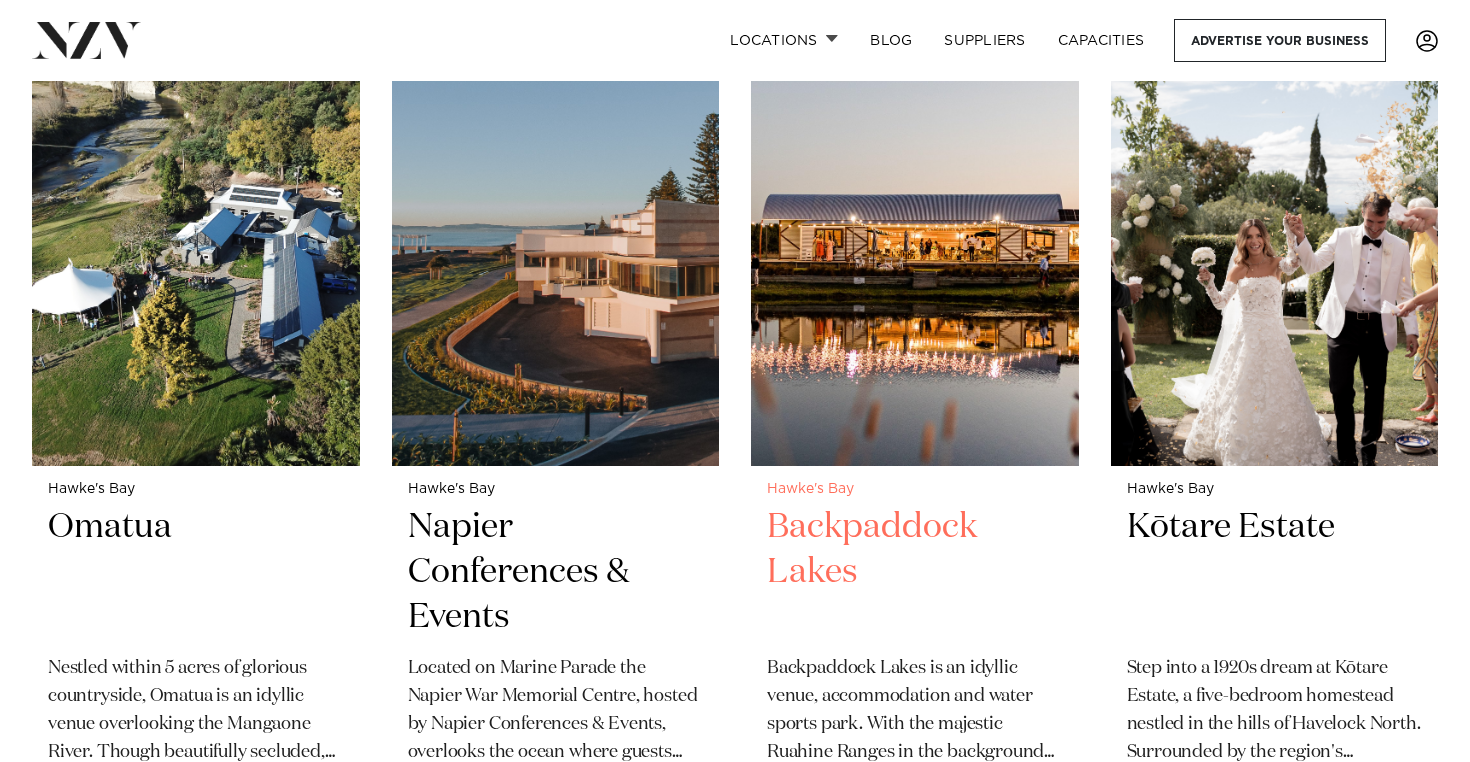 click on "Backpaddock Lakes" at bounding box center (915, 572) 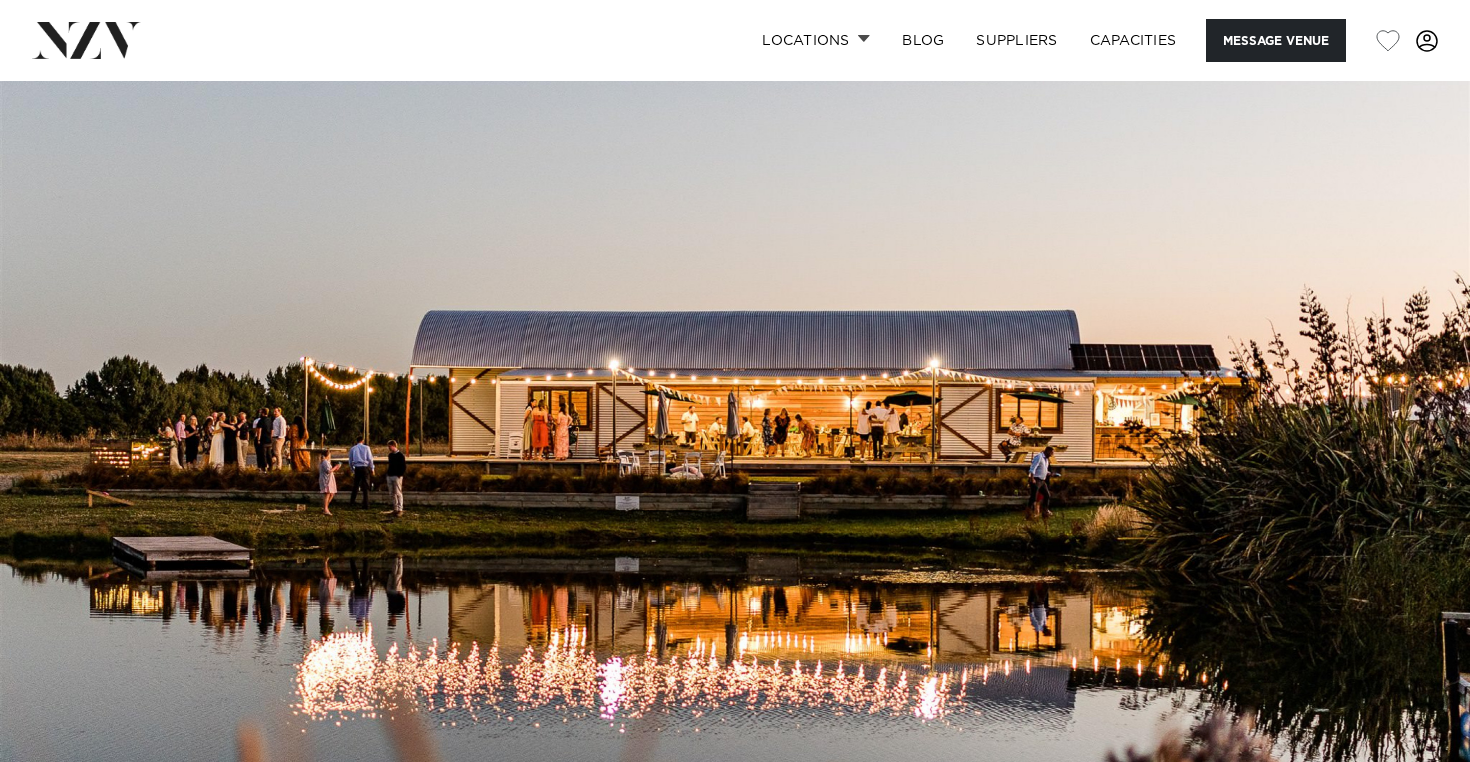 scroll, scrollTop: 0, scrollLeft: 0, axis: both 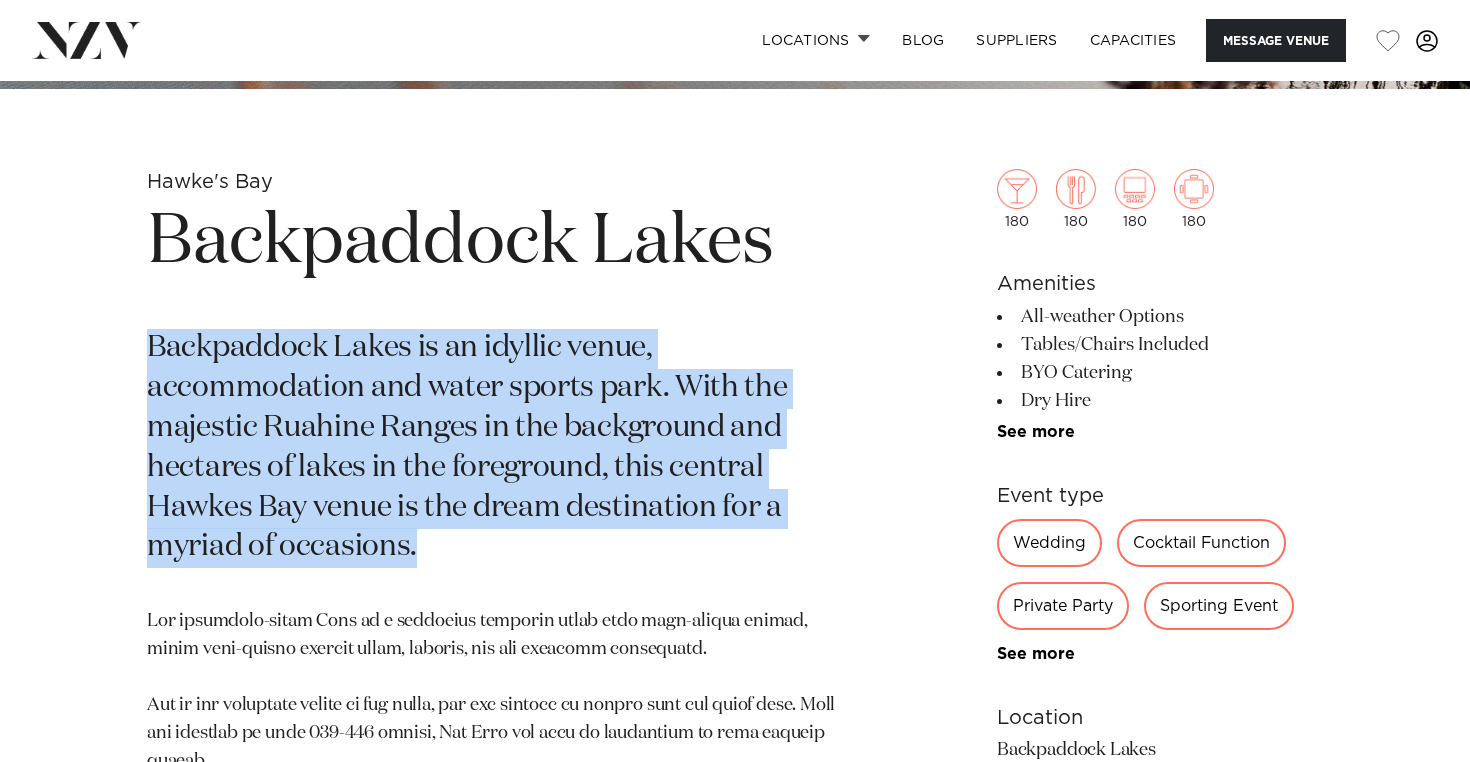 drag, startPoint x: 703, startPoint y: 323, endPoint x: 750, endPoint y: 541, distance: 223.00897 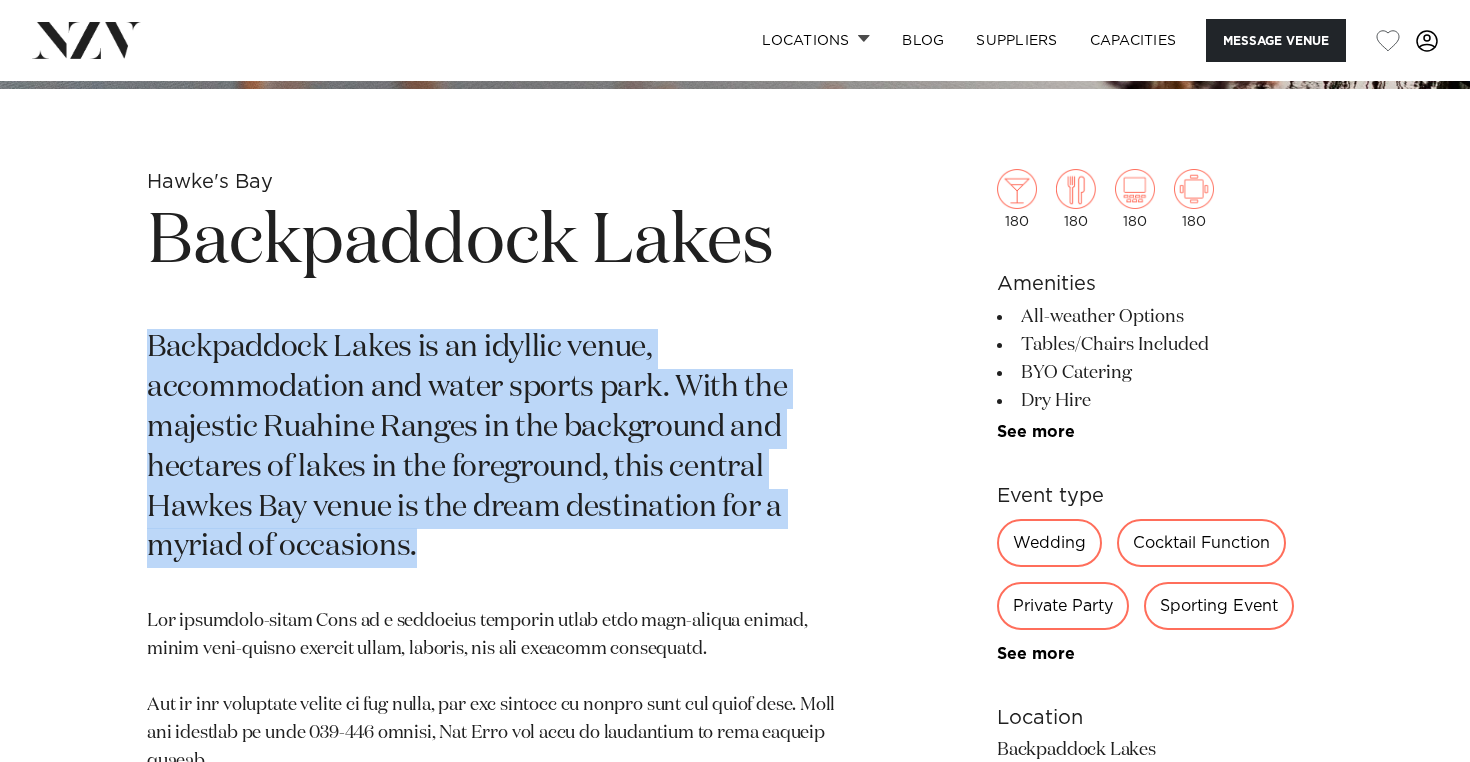 click on "Backpaddock Lakes is an idyllic venue, accommodation and water sports park. With the majestic Ruahine Ranges in the background and hectares of lakes in the foreground, this central Hawkes Bay venue is the dream destination for a myriad of occasions." at bounding box center [501, 448] 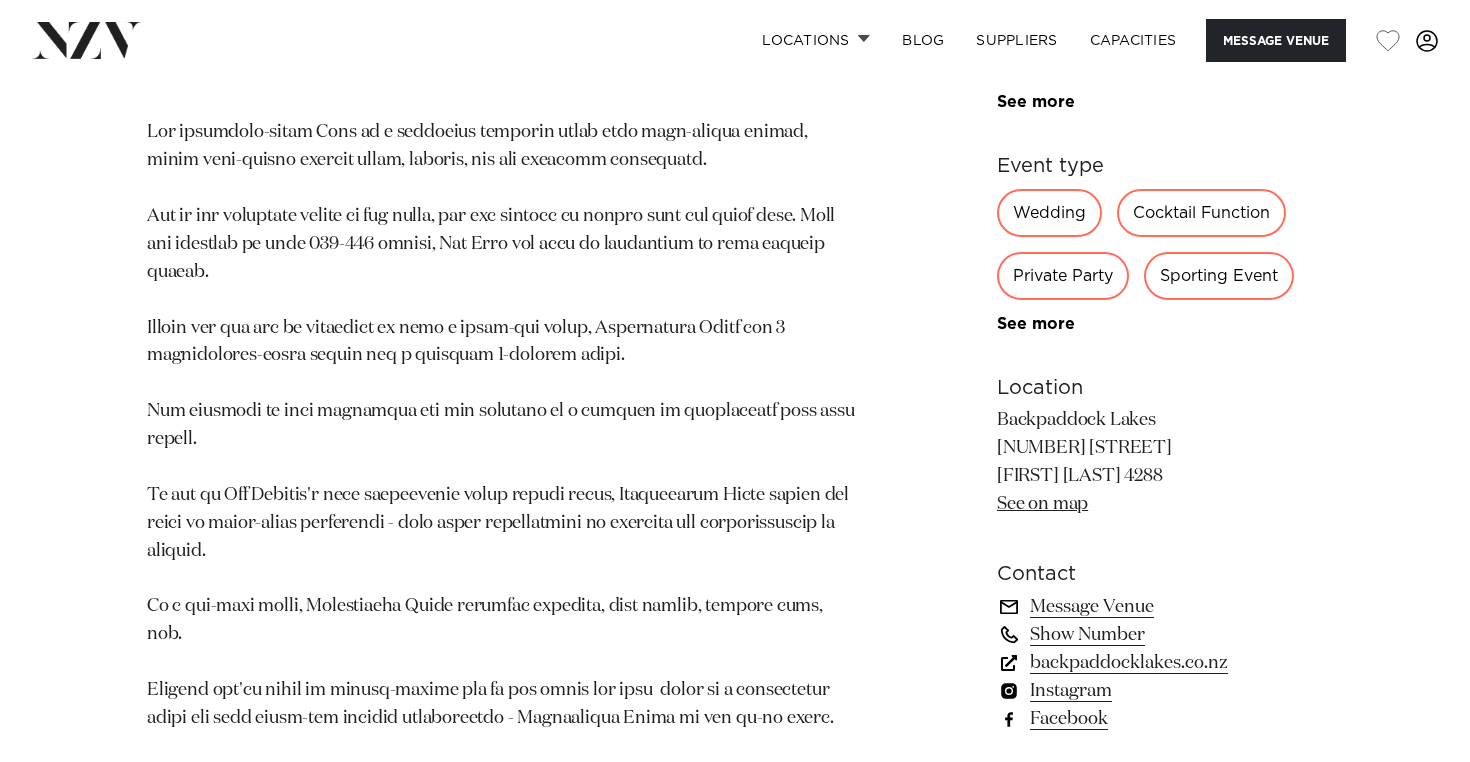click at bounding box center [501, 426] 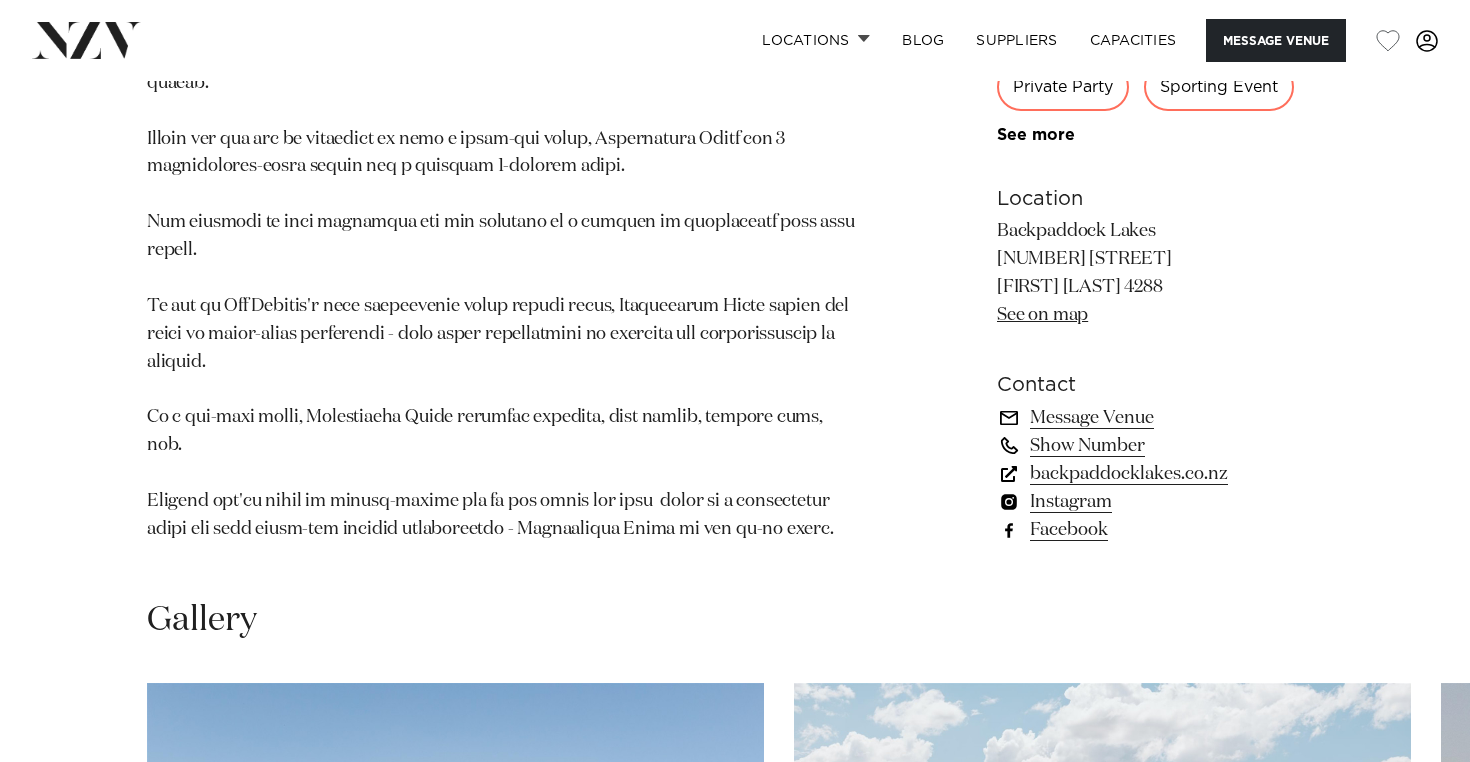 scroll, scrollTop: 1361, scrollLeft: 0, axis: vertical 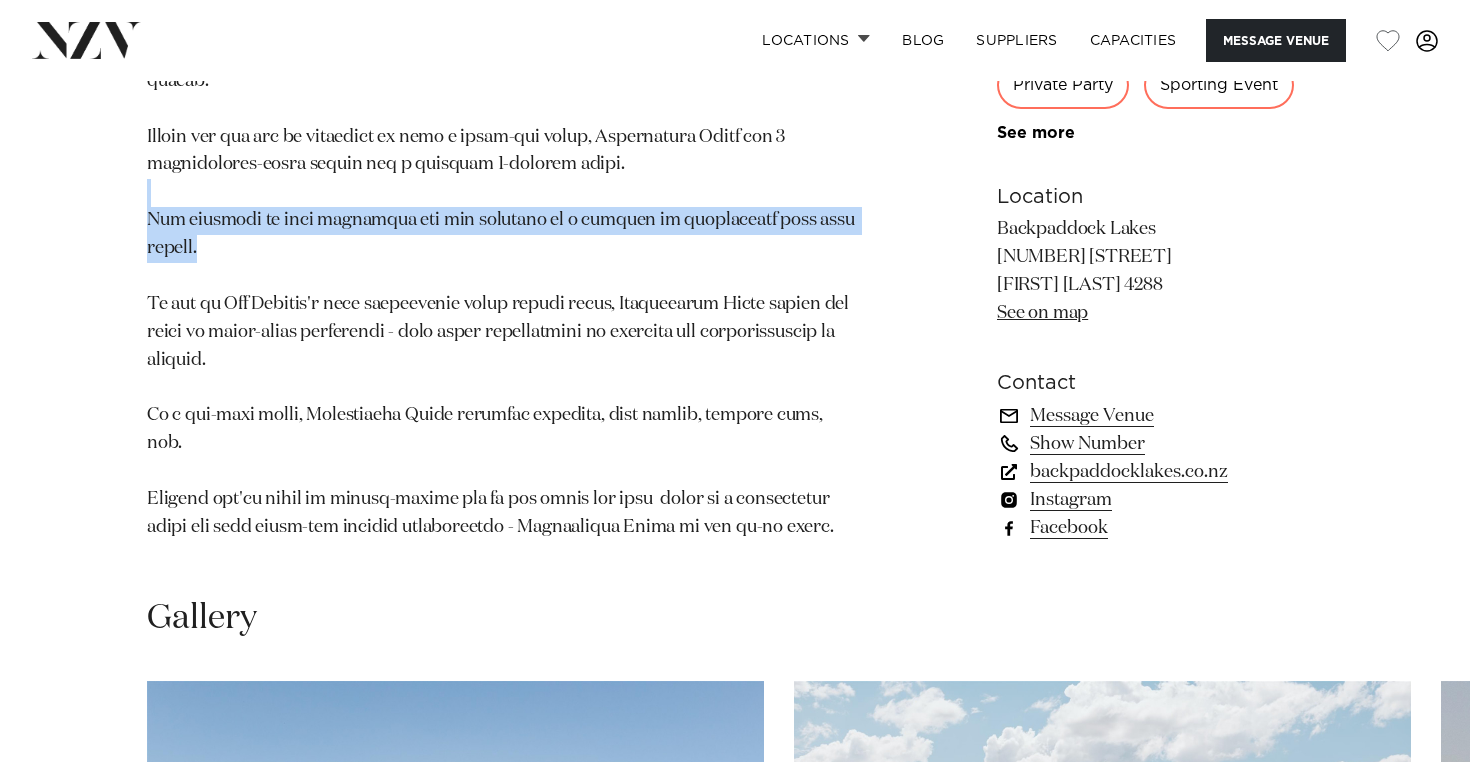 drag, startPoint x: 681, startPoint y: 196, endPoint x: 693, endPoint y: 249, distance: 54.34151 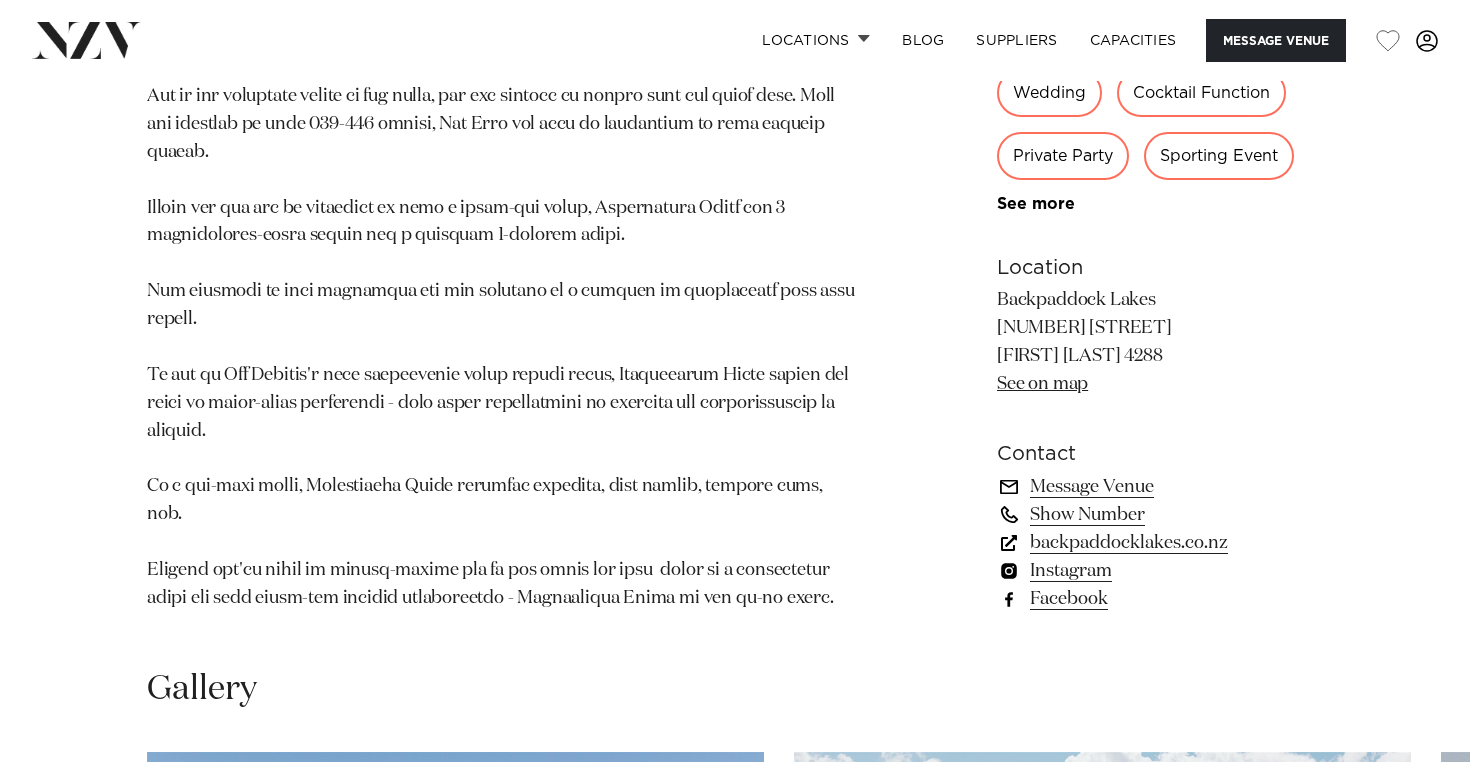scroll, scrollTop: 1287, scrollLeft: 0, axis: vertical 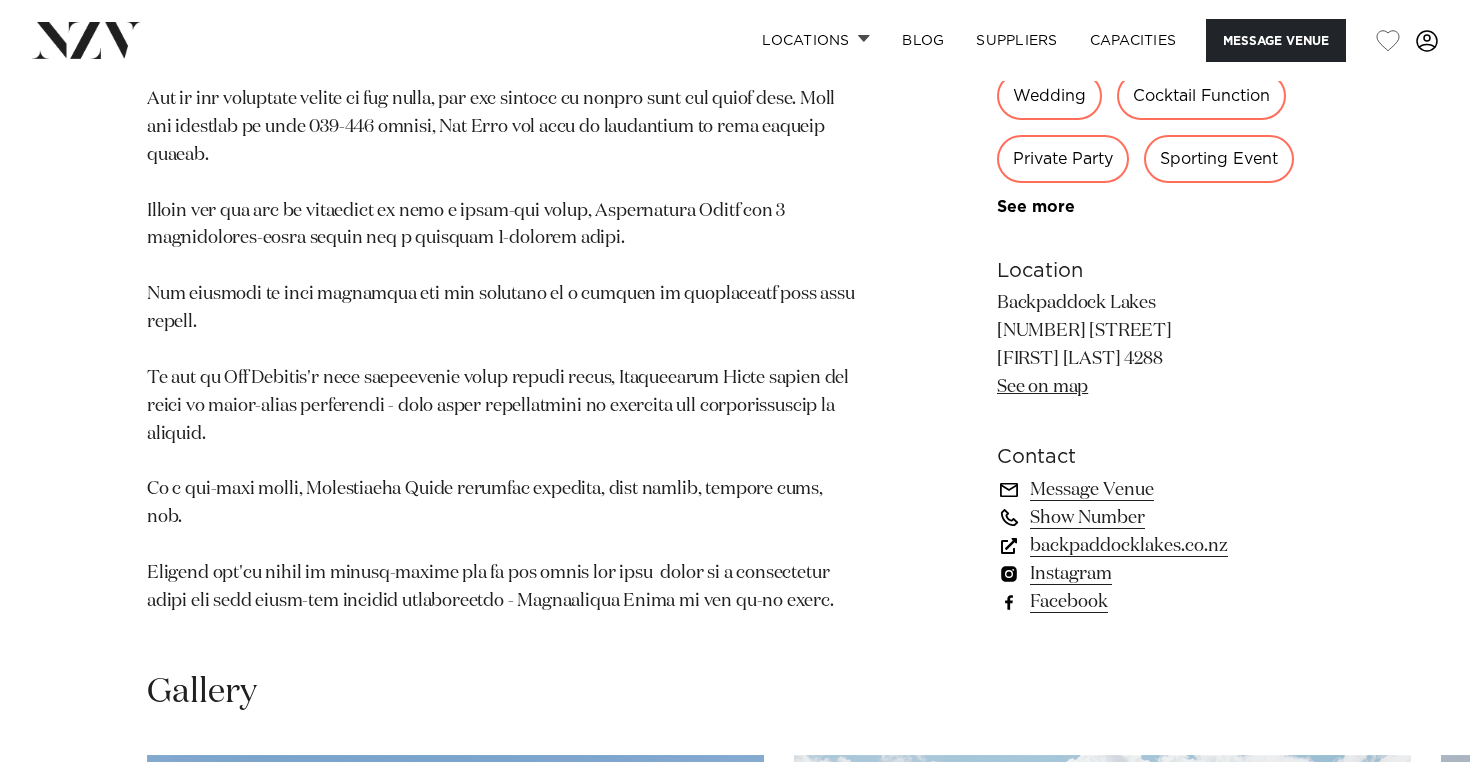click at bounding box center (501, 309) 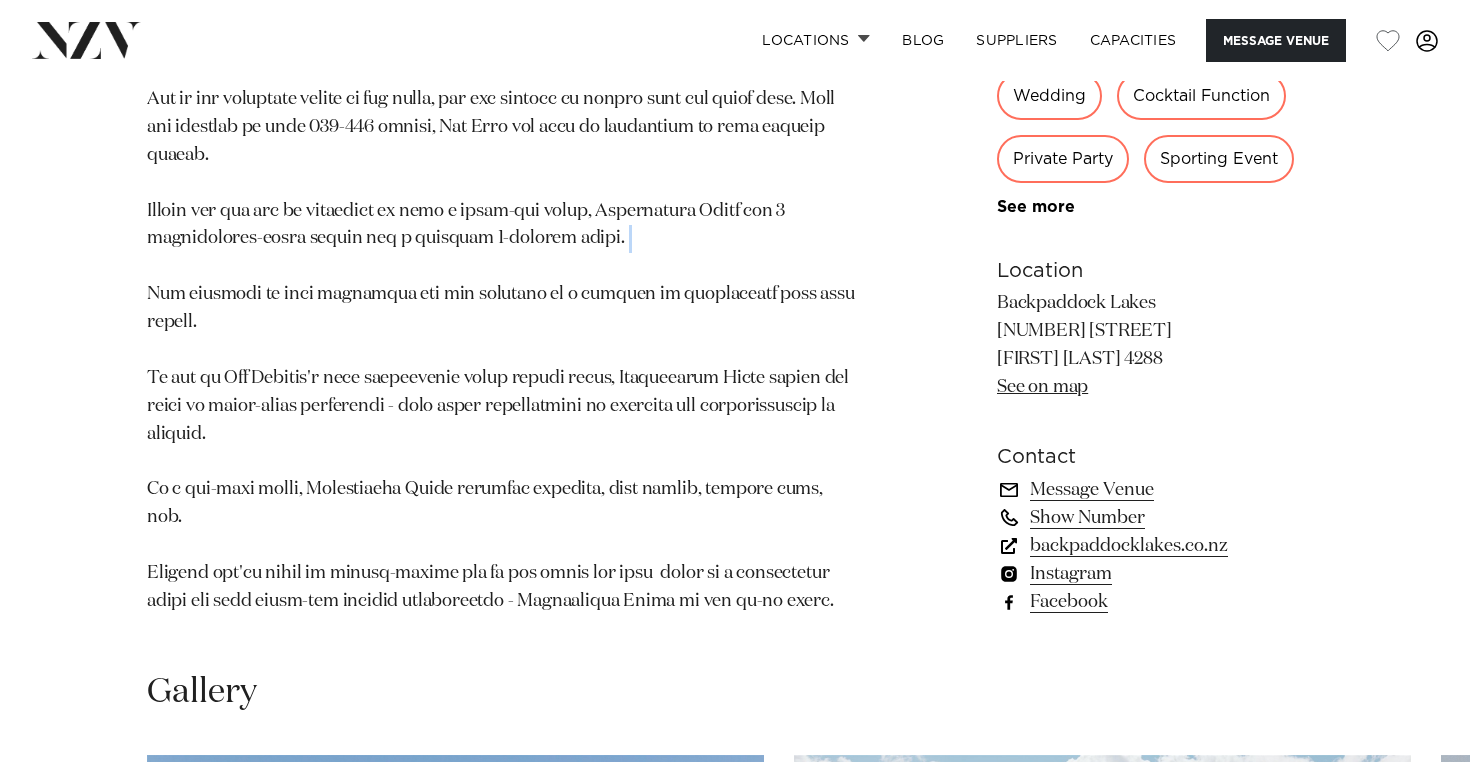 click at bounding box center [501, 309] 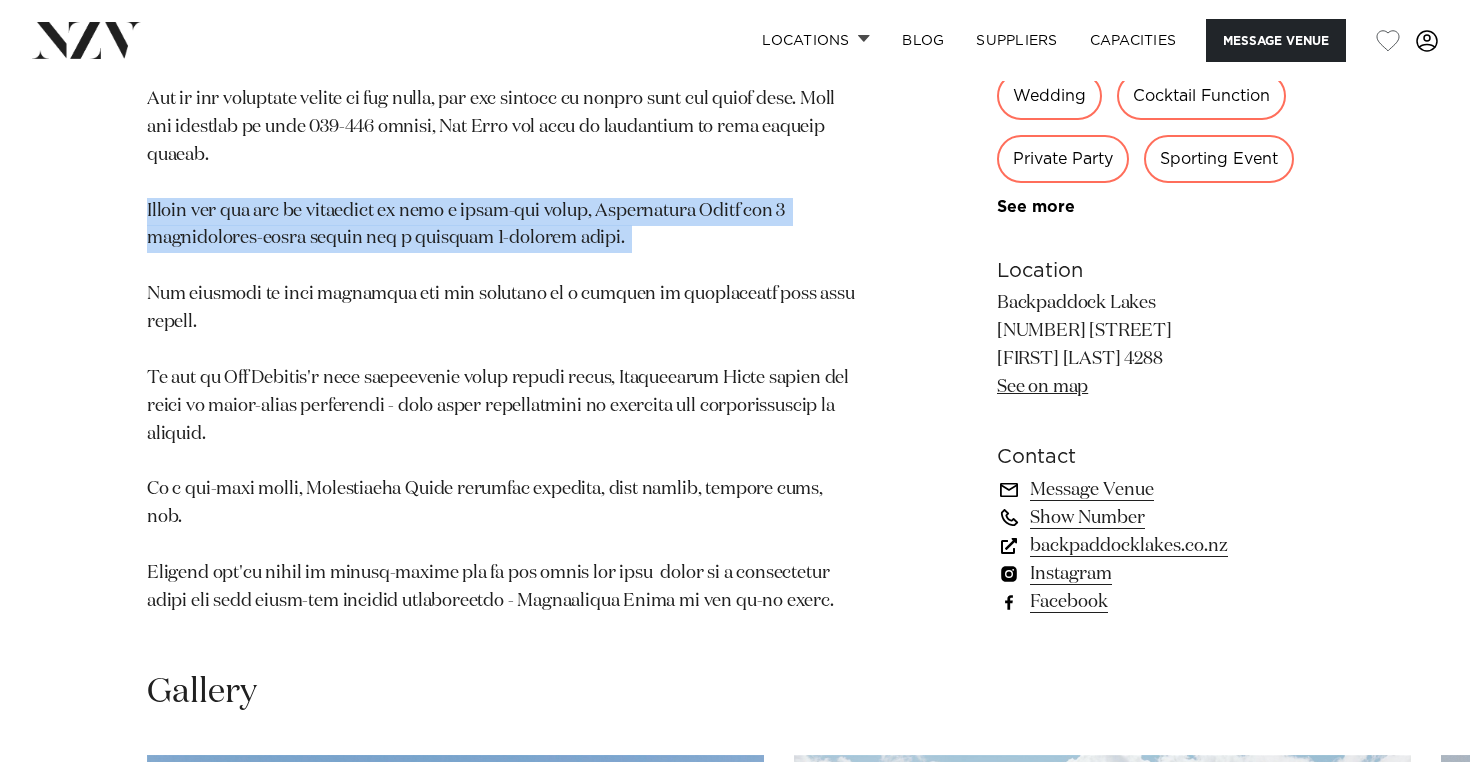click at bounding box center [501, 309] 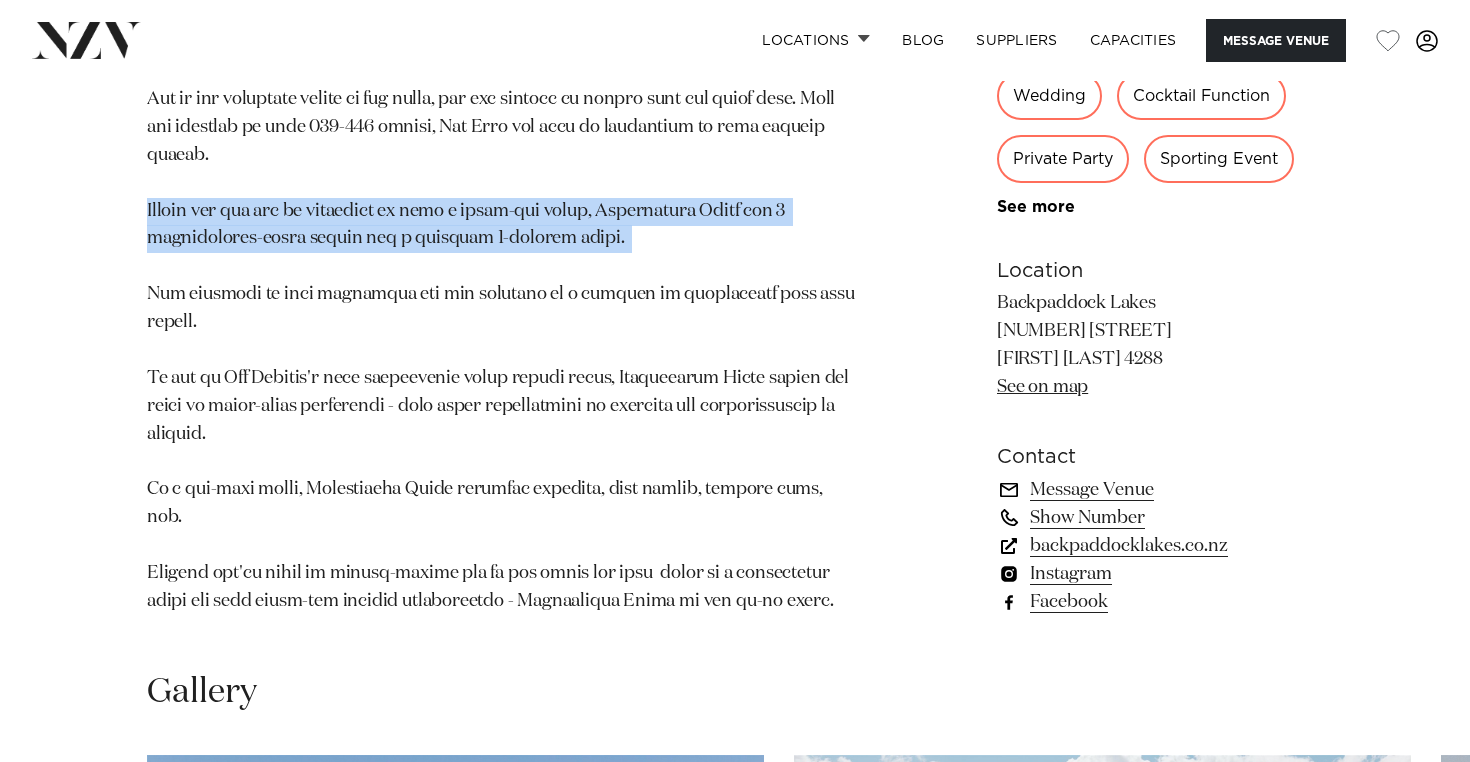 click at bounding box center [501, 309] 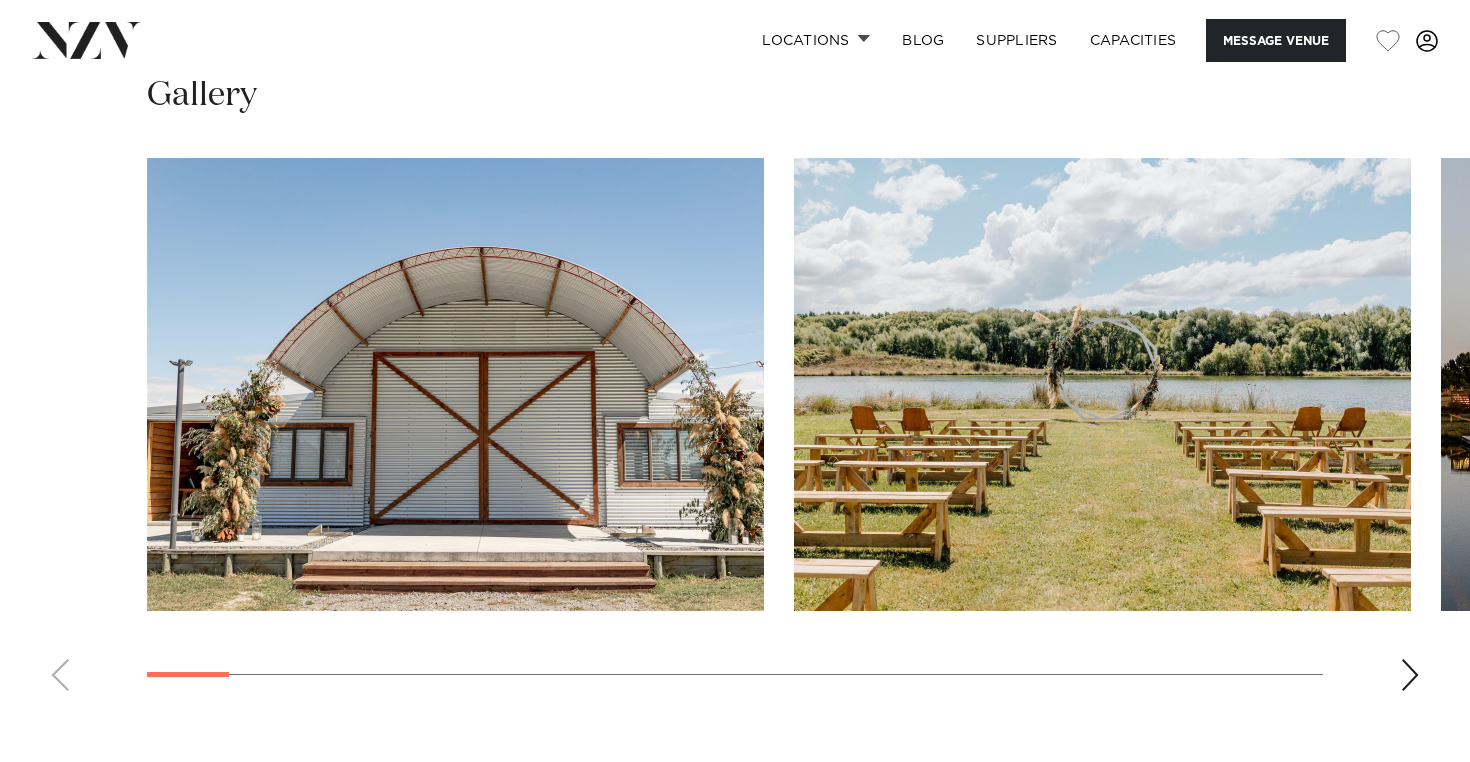 scroll, scrollTop: 1905, scrollLeft: 0, axis: vertical 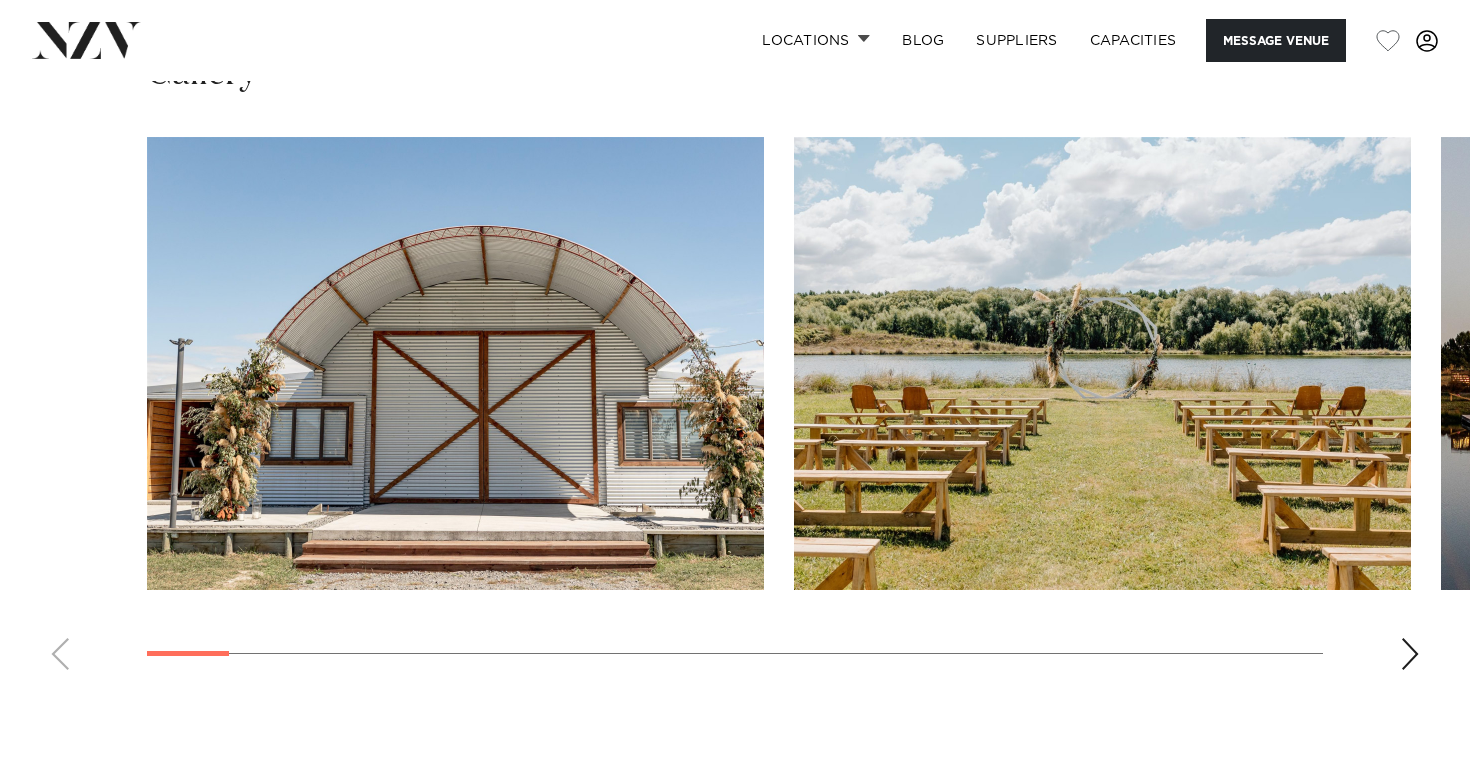 click at bounding box center (1410, 654) 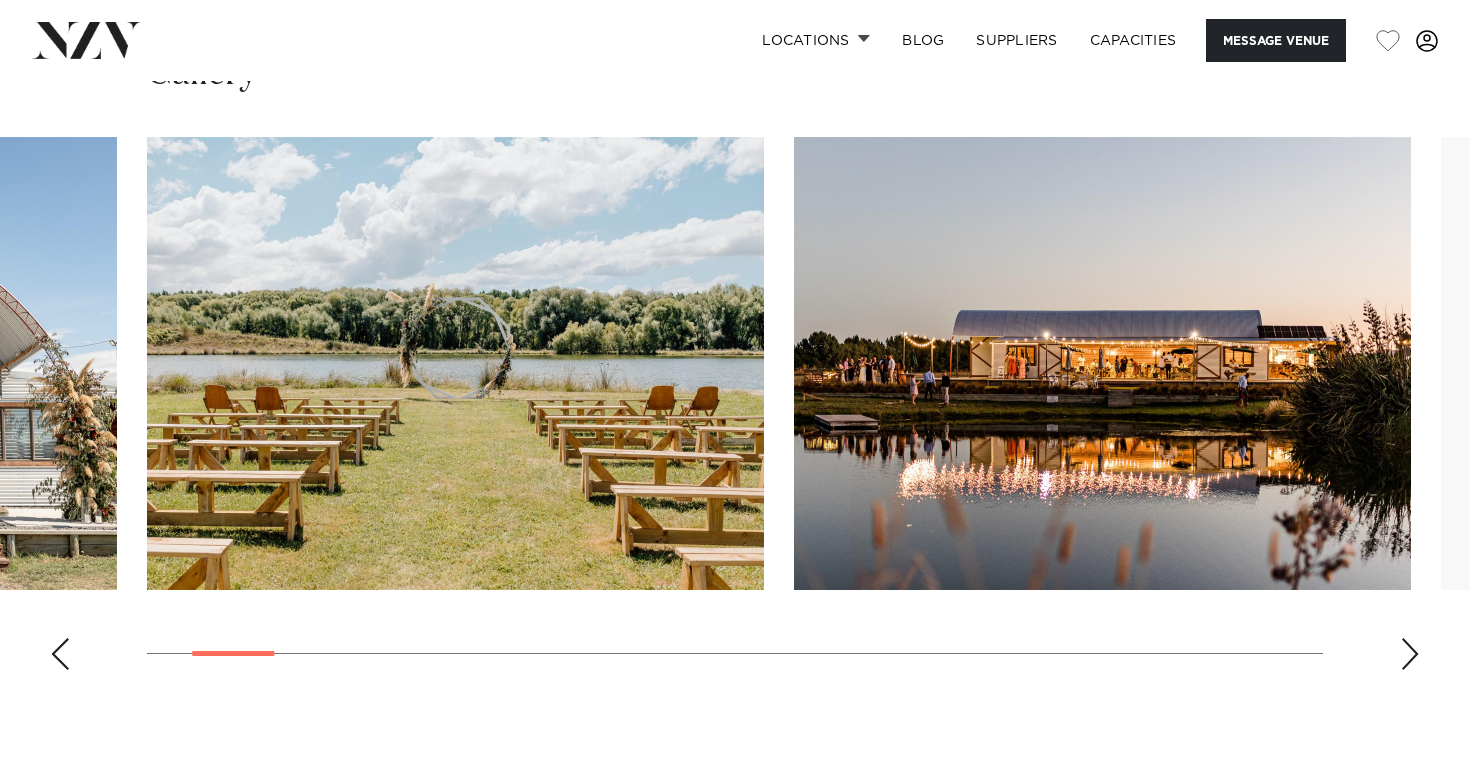 click at bounding box center (1410, 654) 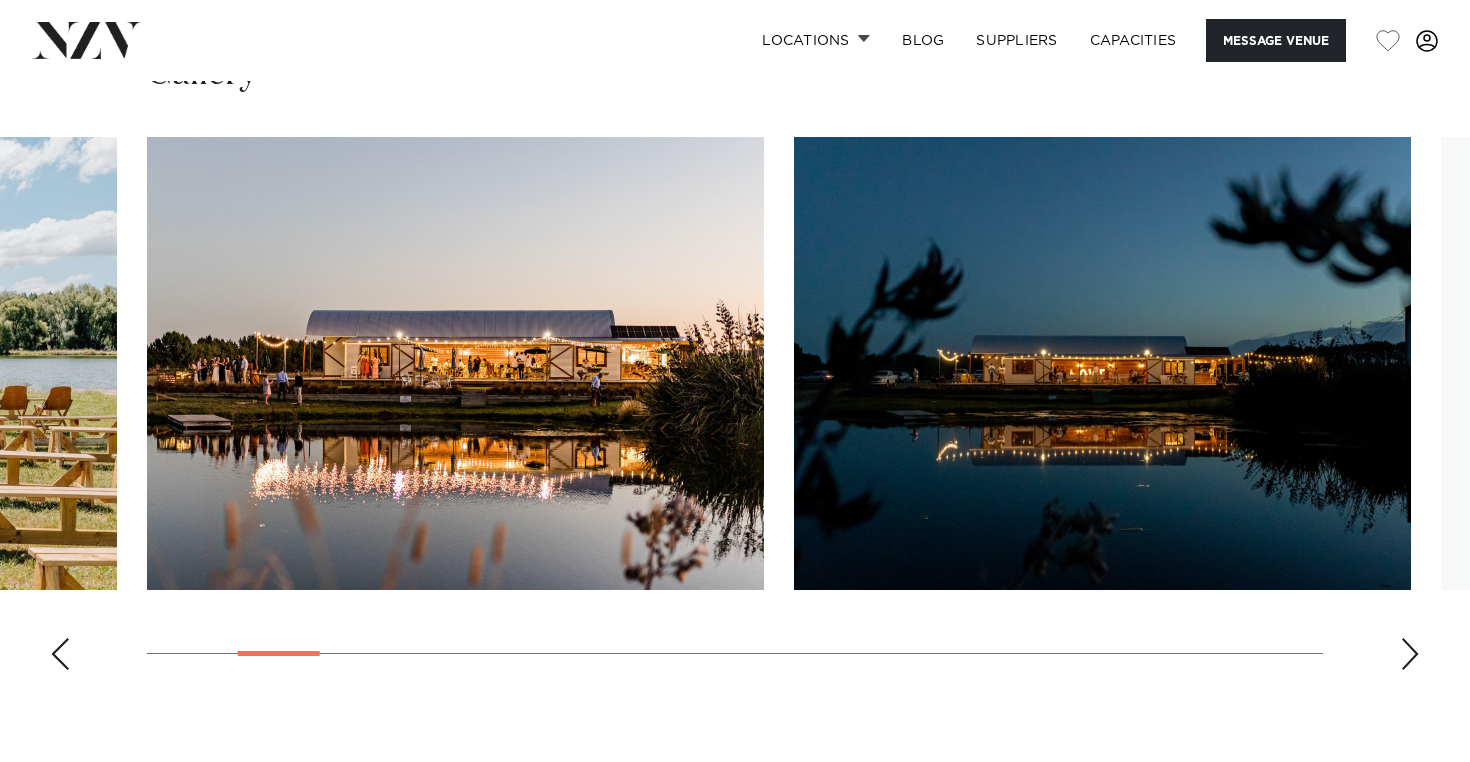 click at bounding box center (1410, 654) 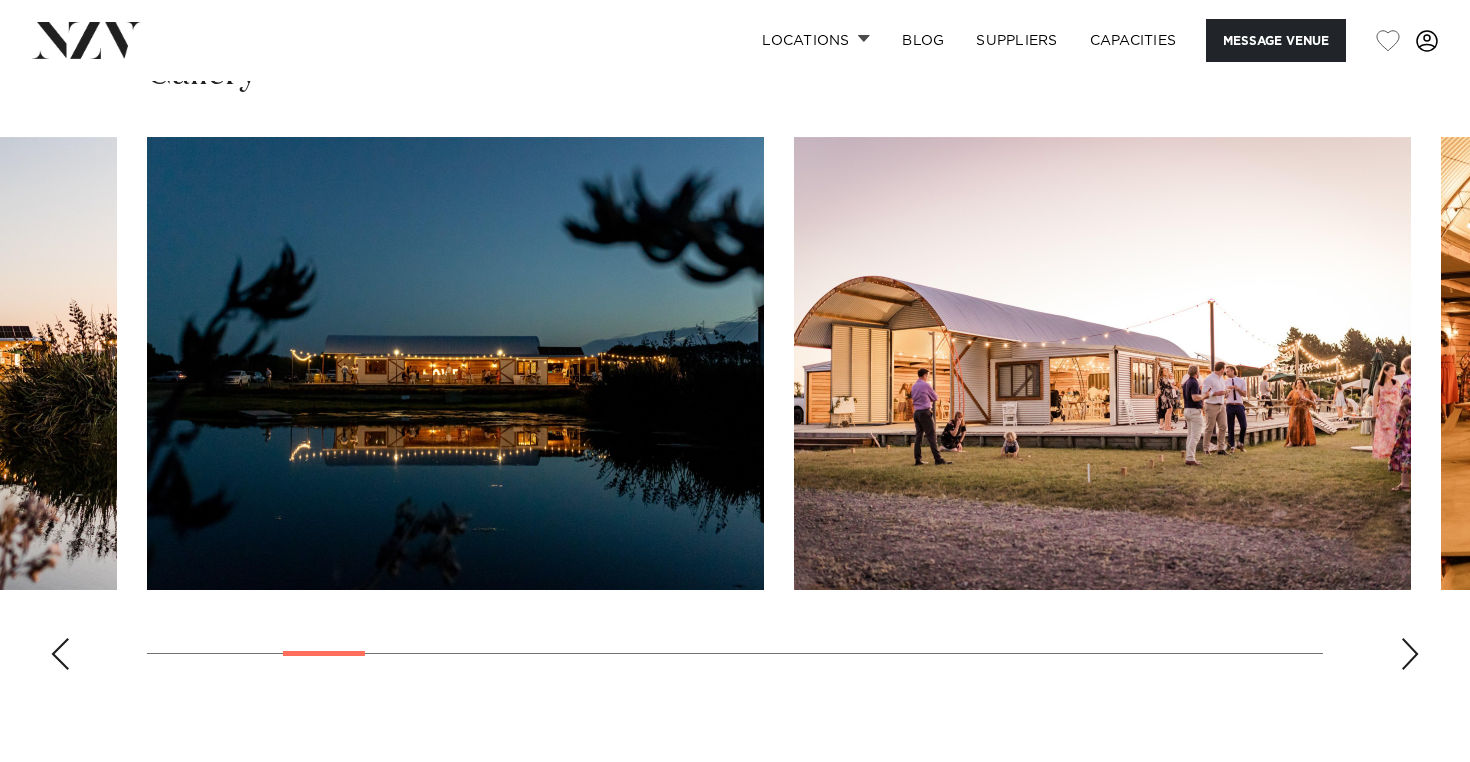 click at bounding box center (1410, 654) 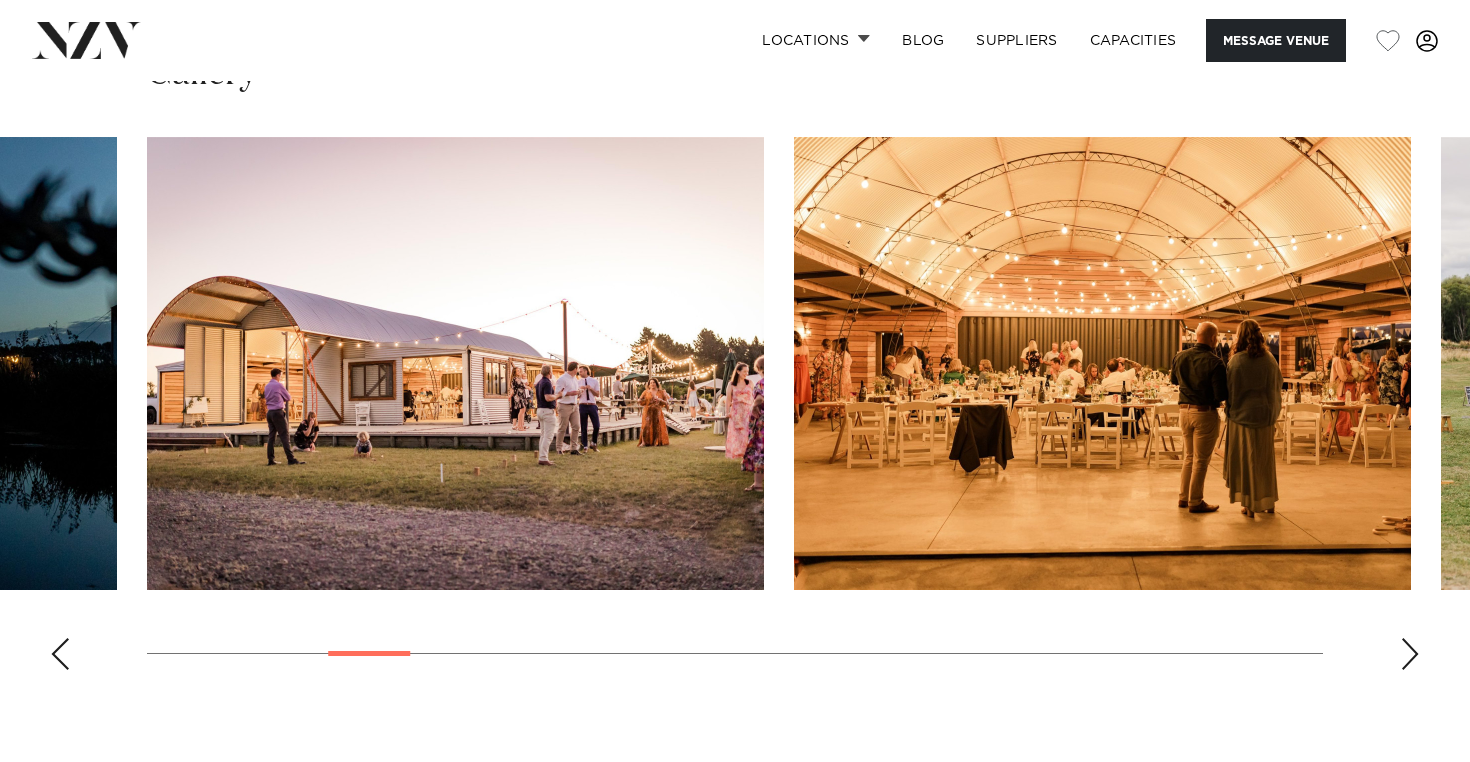 click at bounding box center (1410, 654) 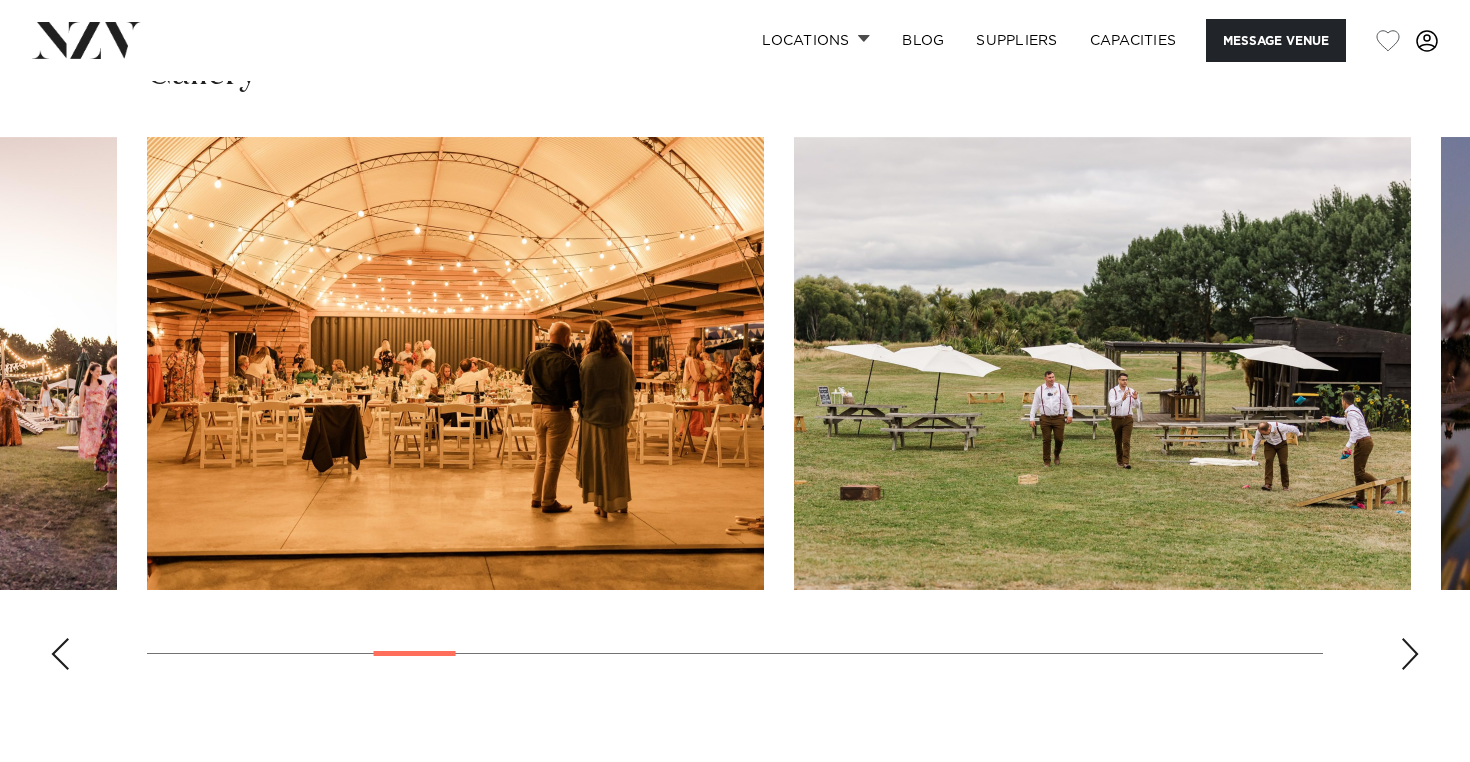 click at bounding box center (1410, 654) 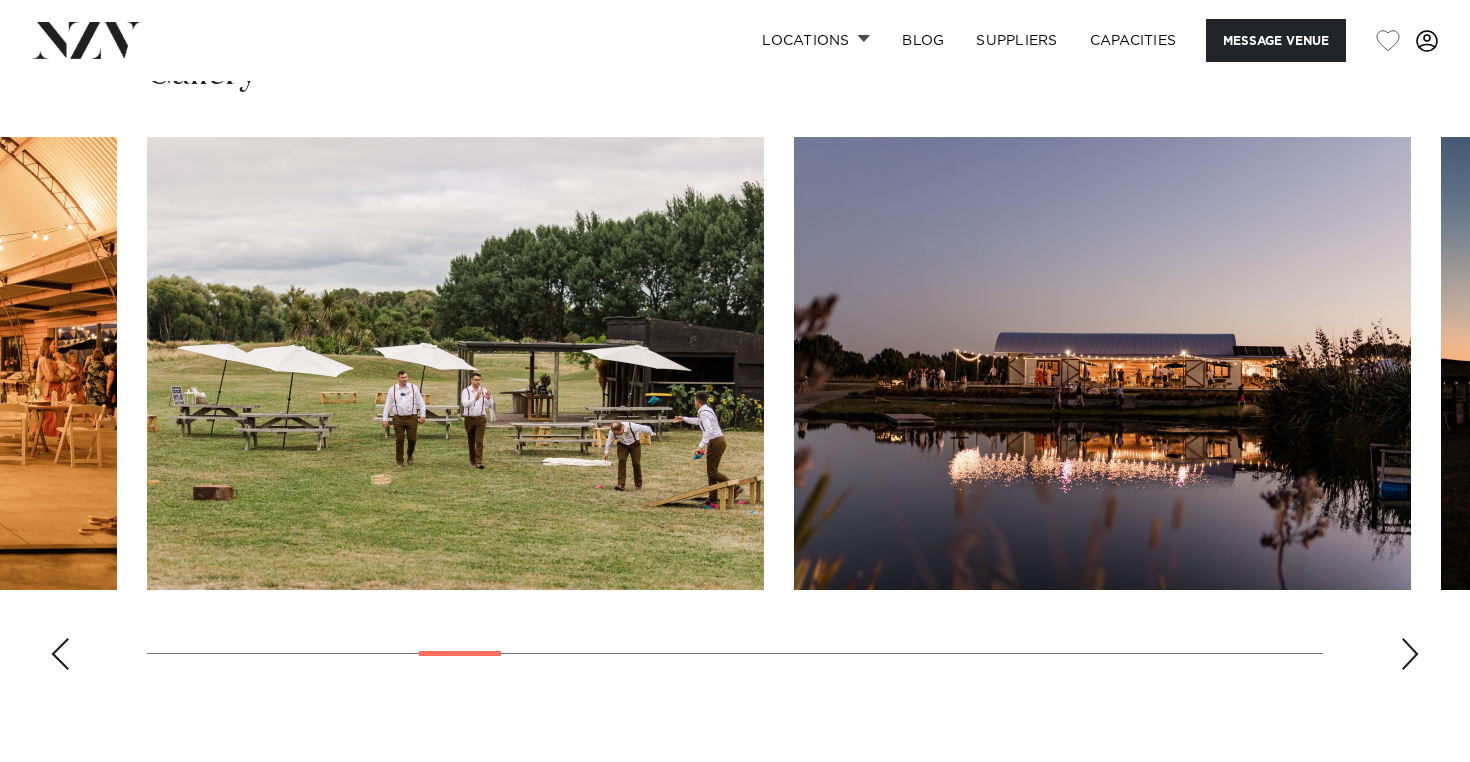 click at bounding box center (1410, 654) 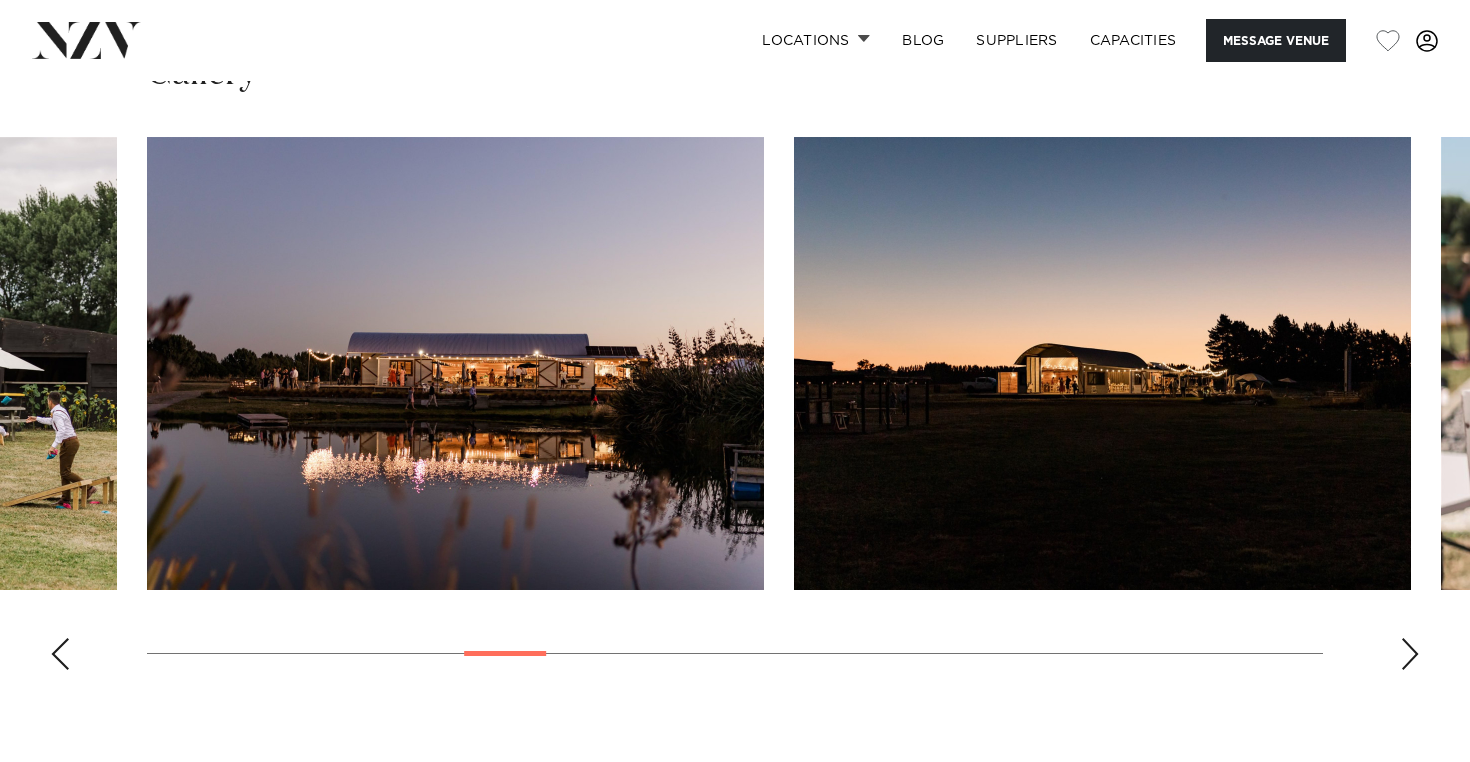 click at bounding box center (1410, 654) 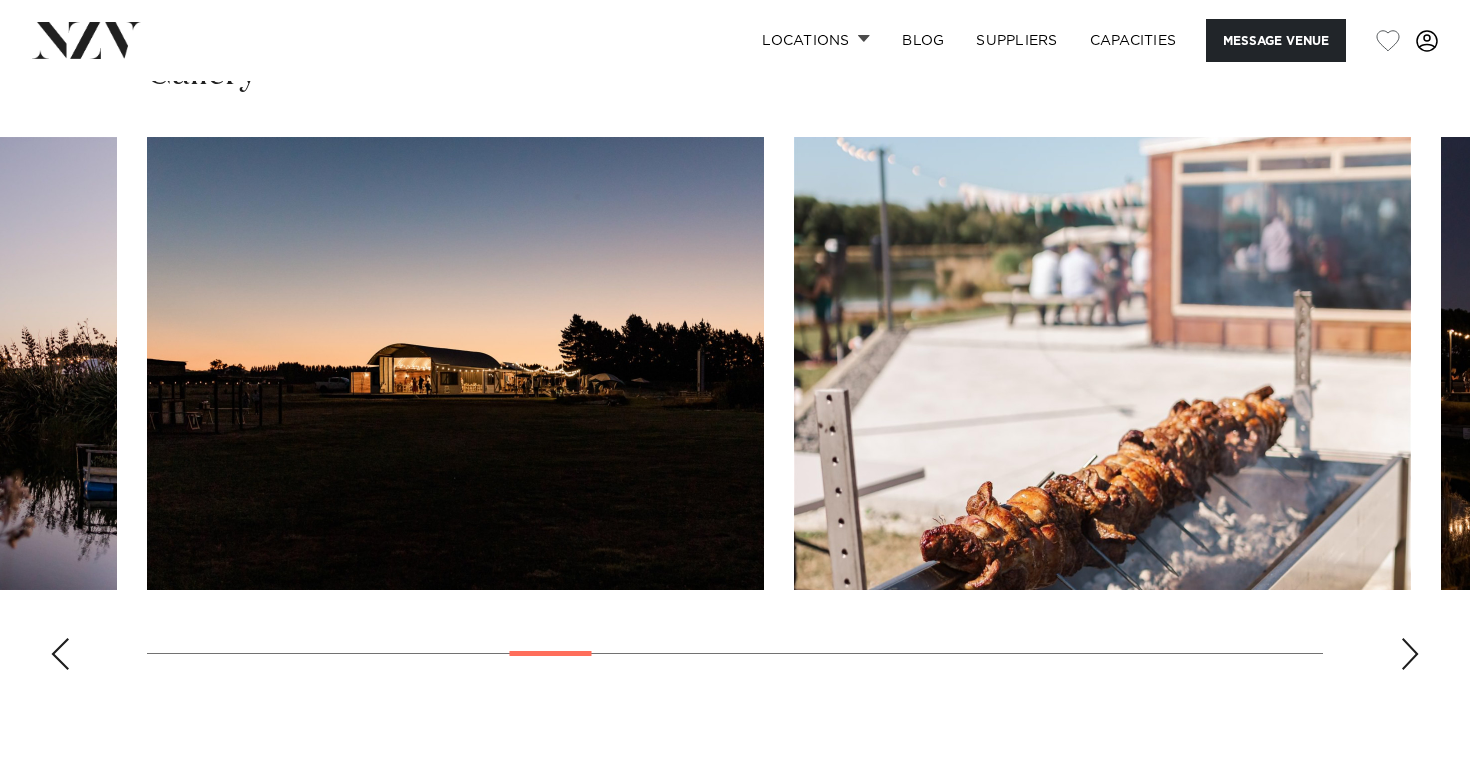 click at bounding box center (1410, 654) 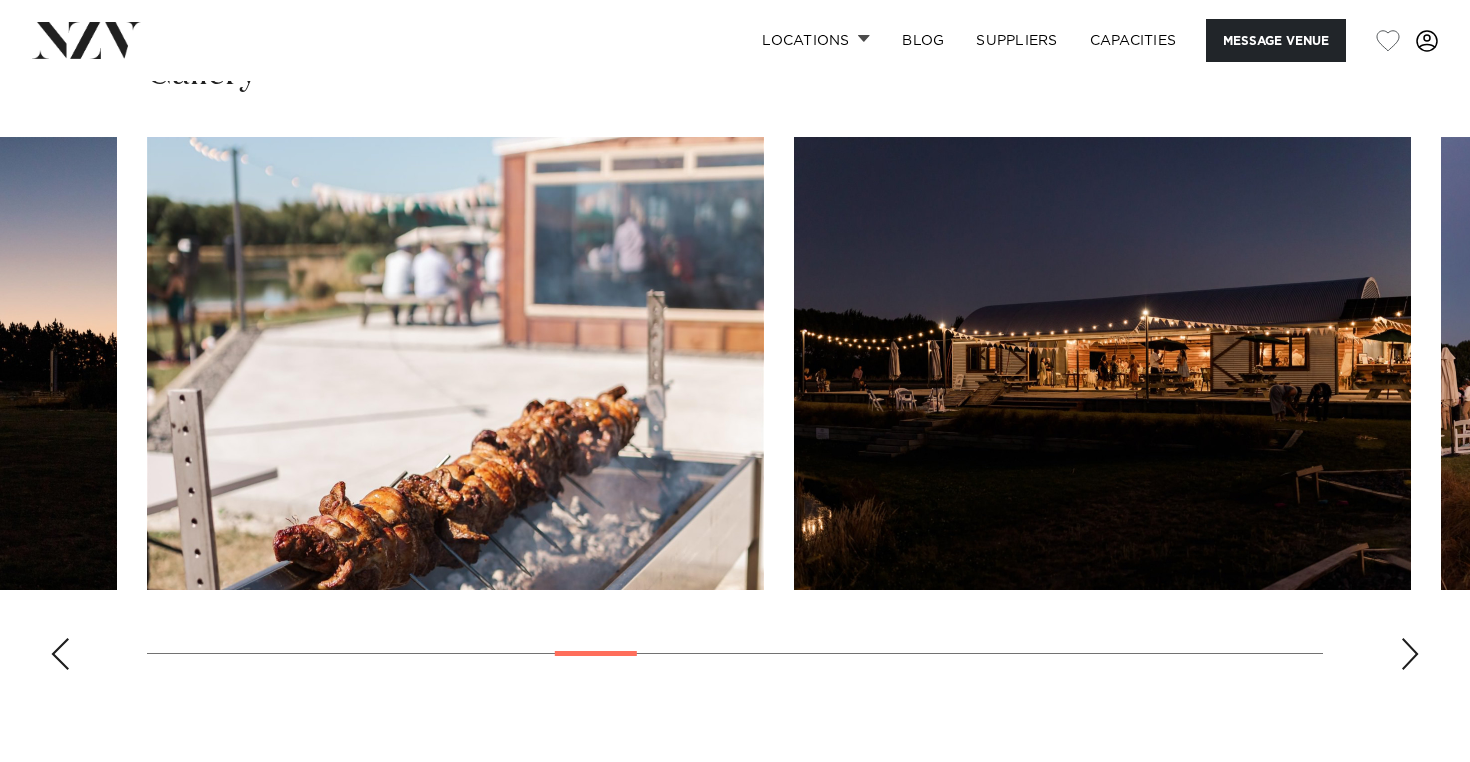 click at bounding box center [1410, 654] 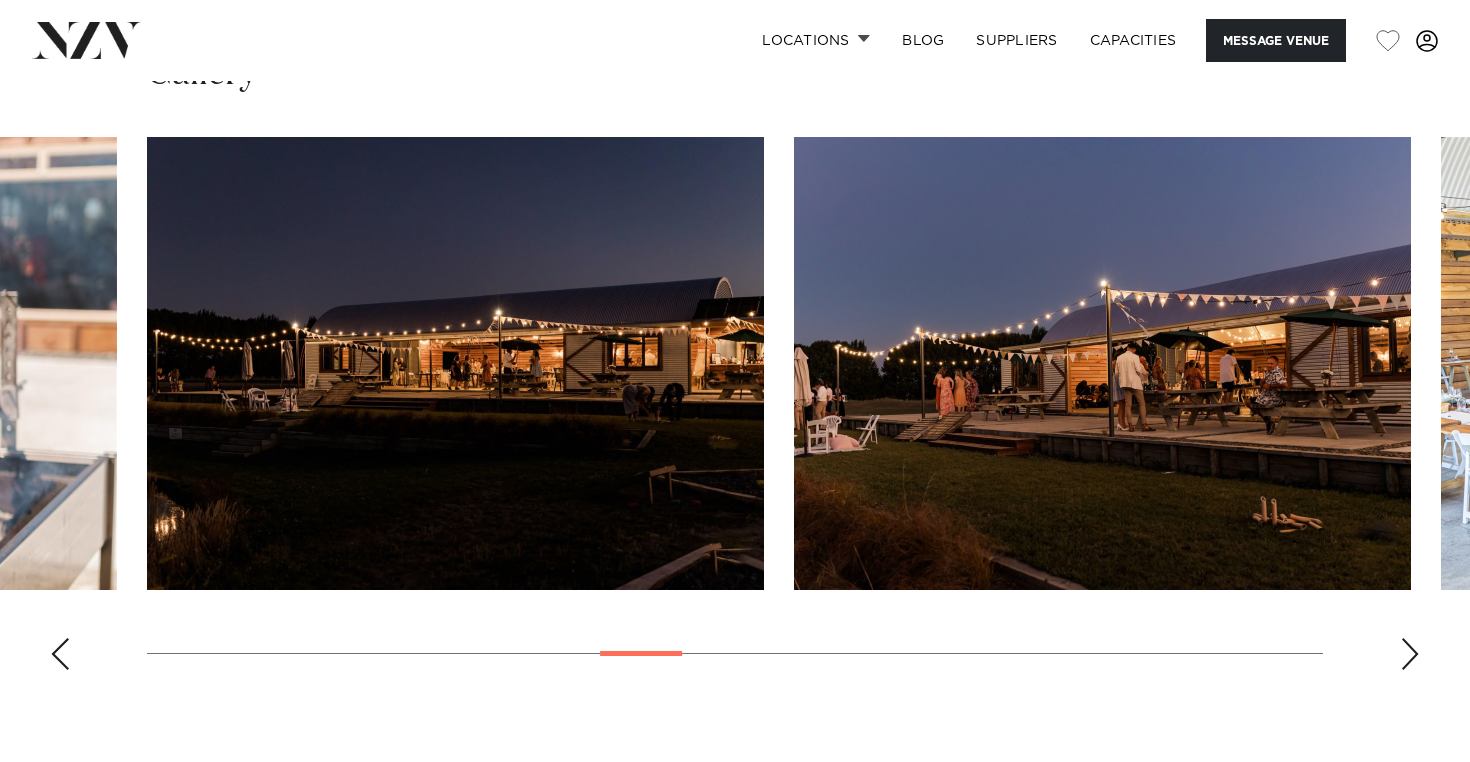 click at bounding box center [1410, 654] 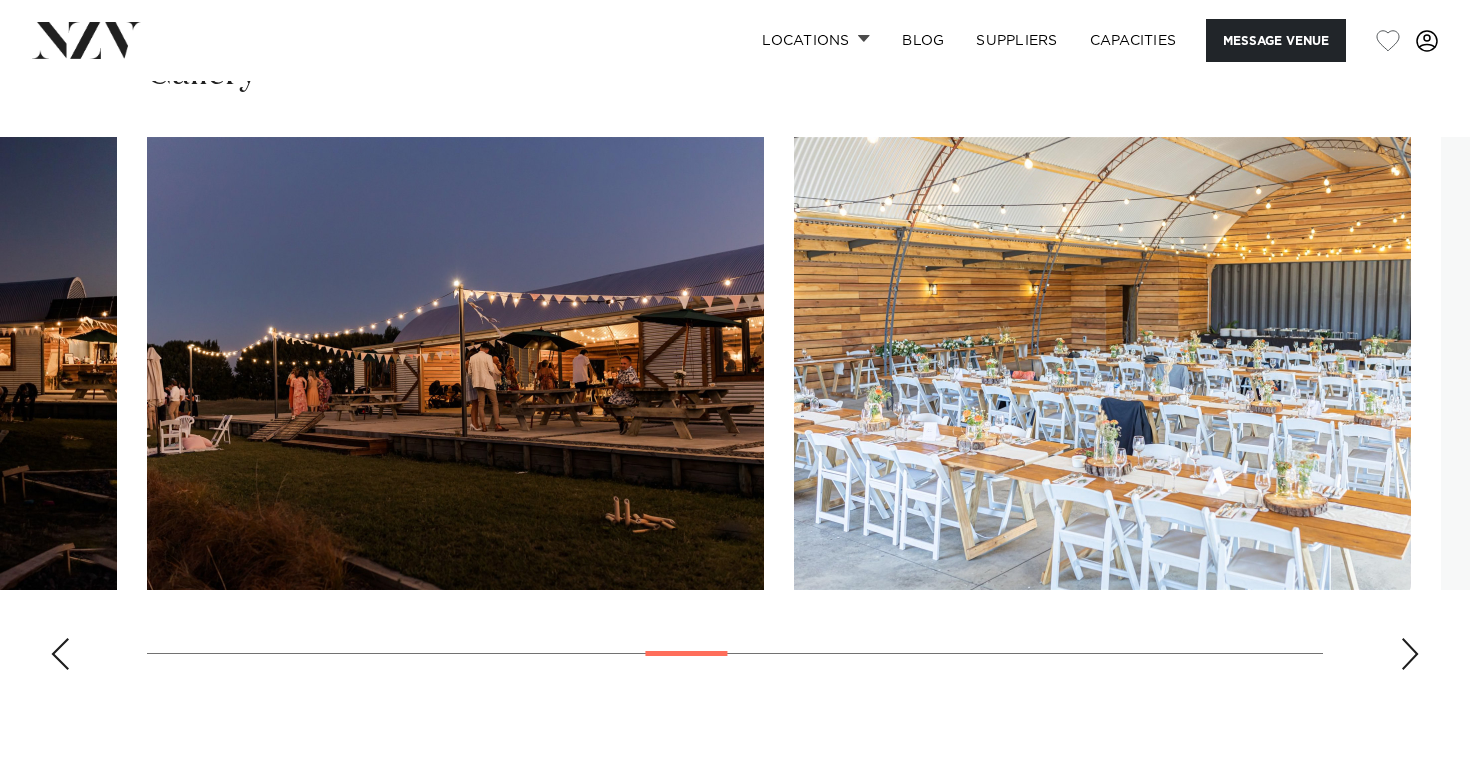 click at bounding box center [1410, 654] 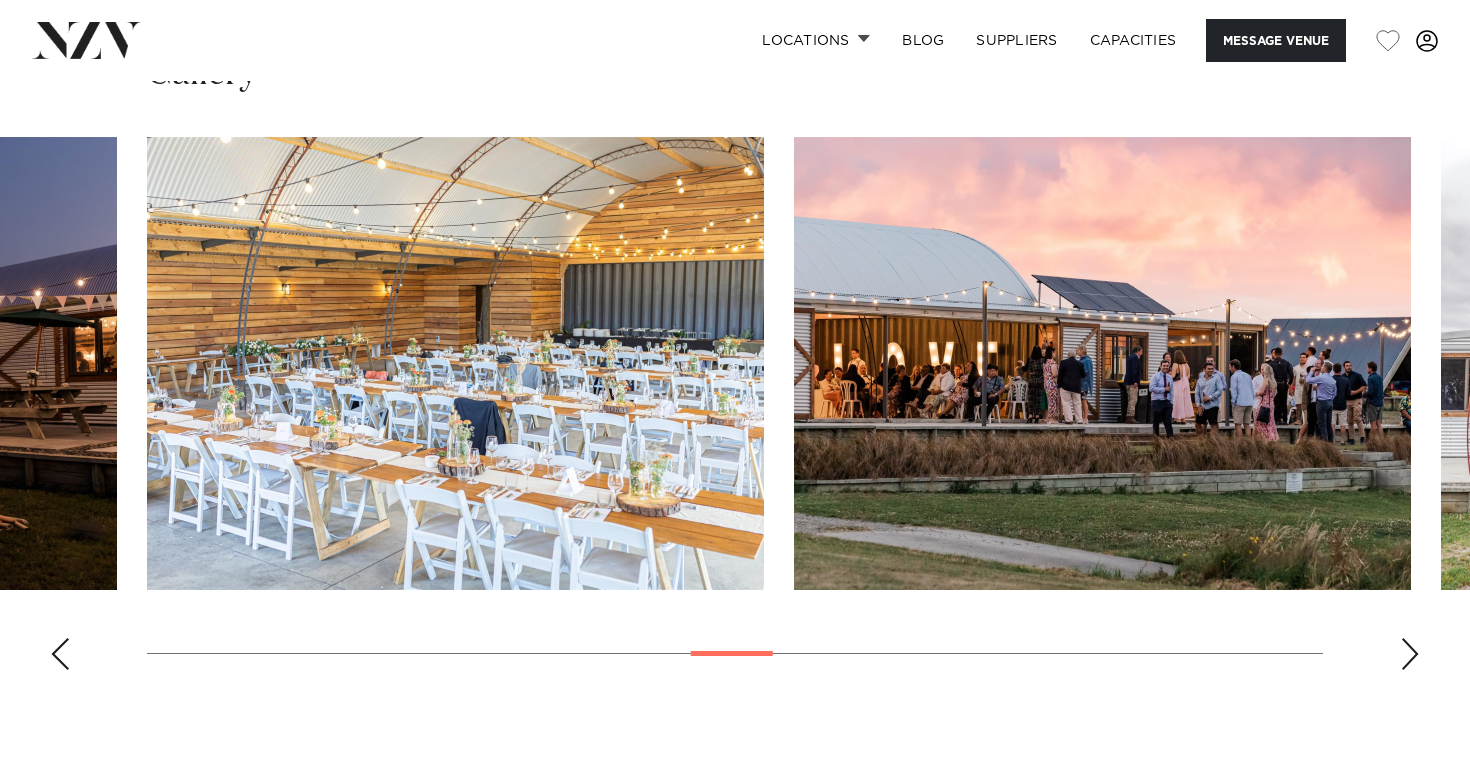 click at bounding box center [1410, 654] 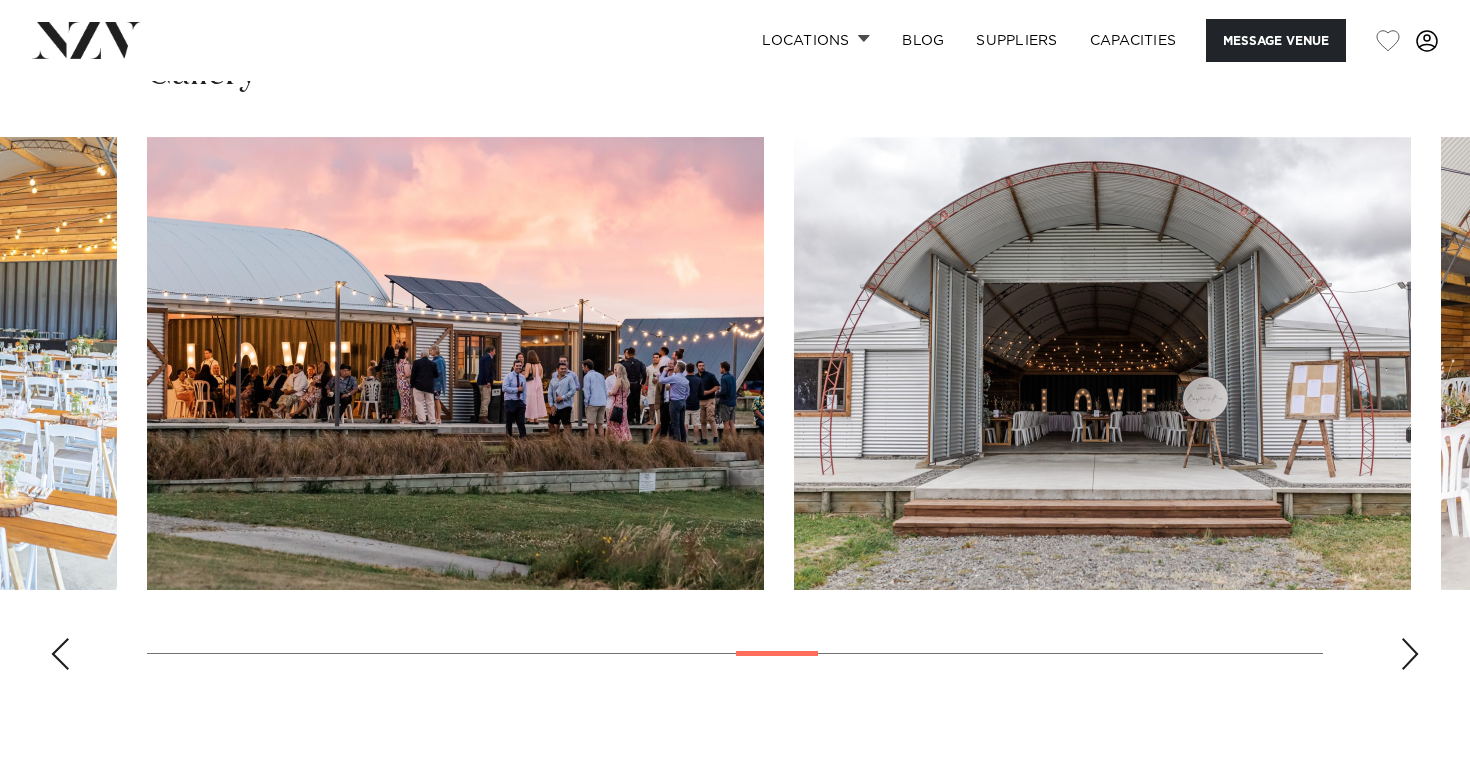 click at bounding box center (1410, 654) 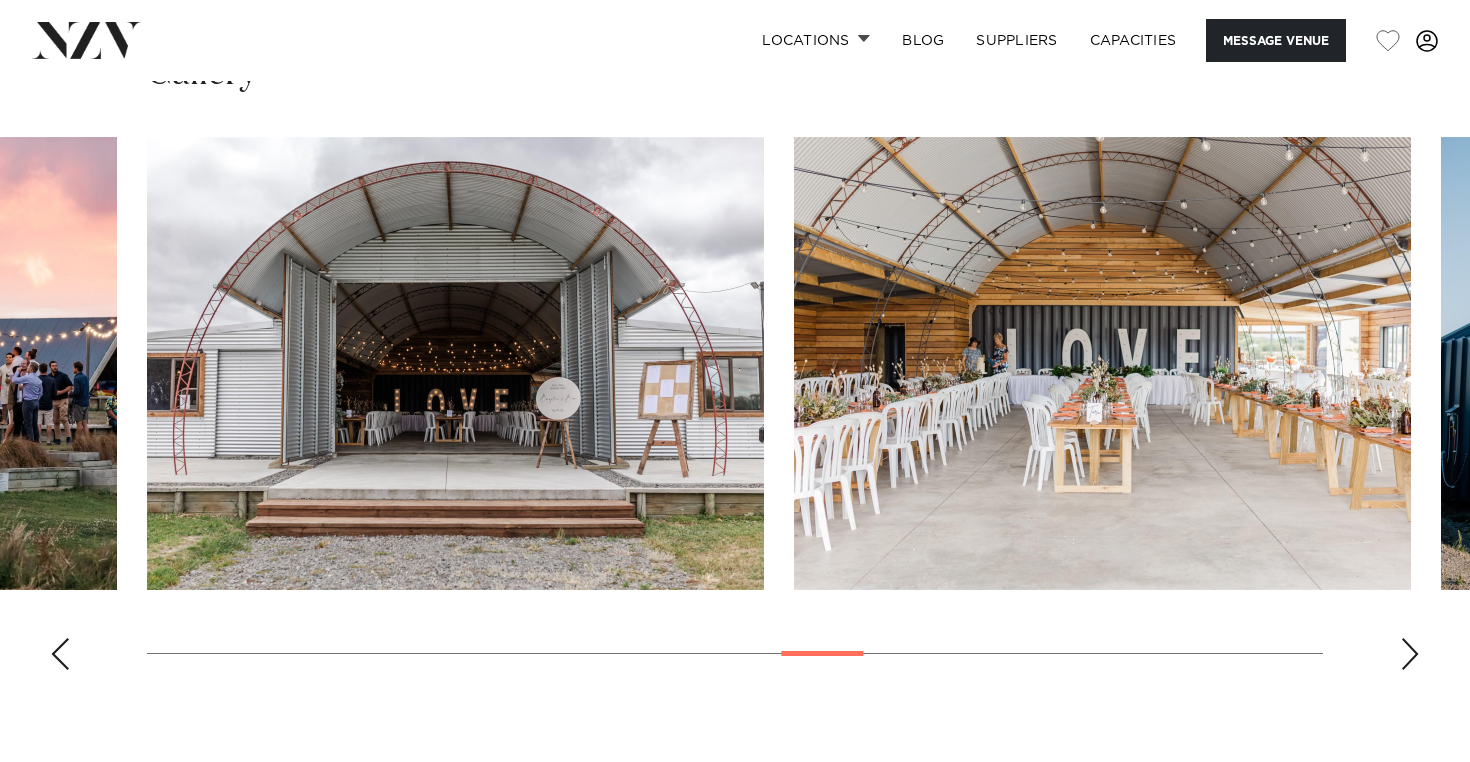 click at bounding box center (1410, 654) 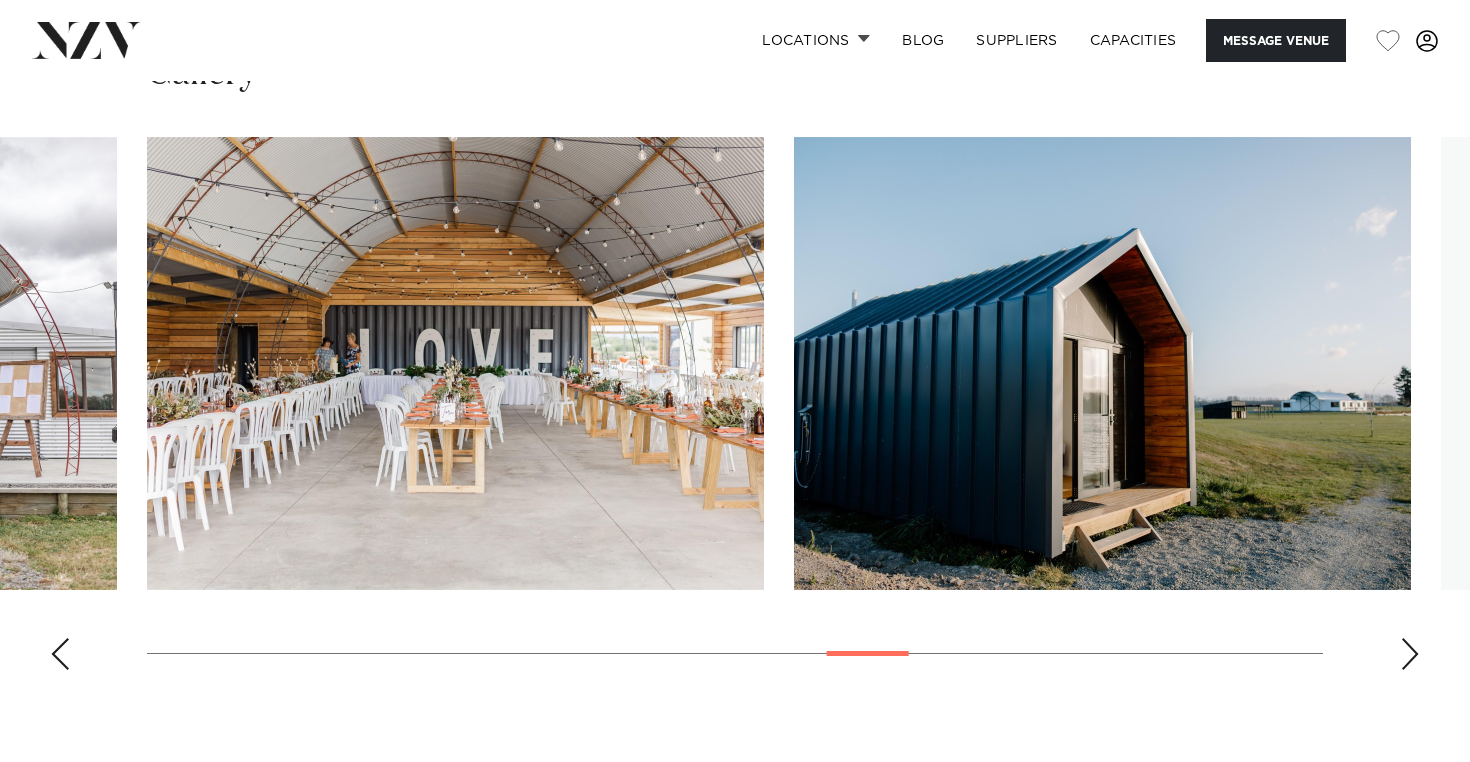click at bounding box center [1410, 654] 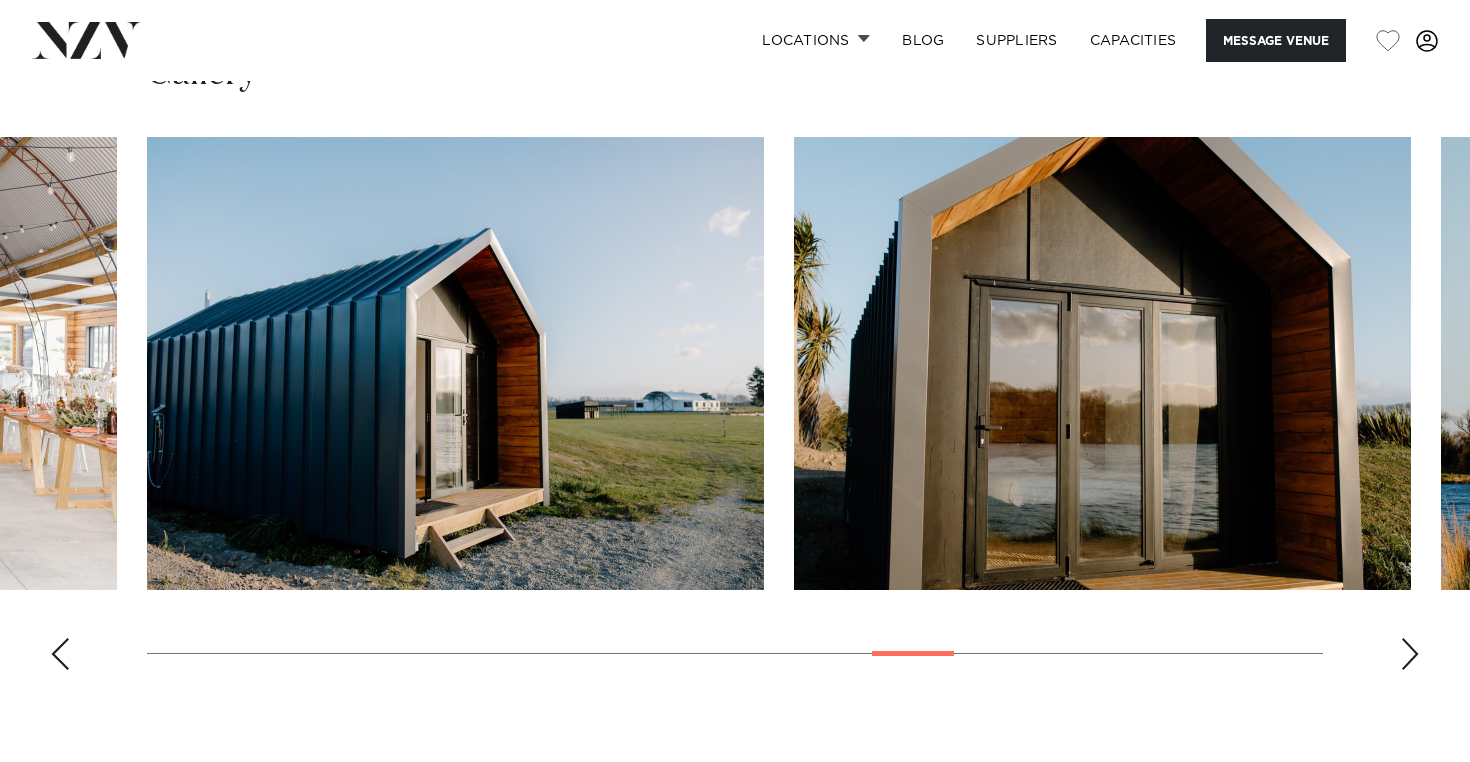 click at bounding box center [1410, 654] 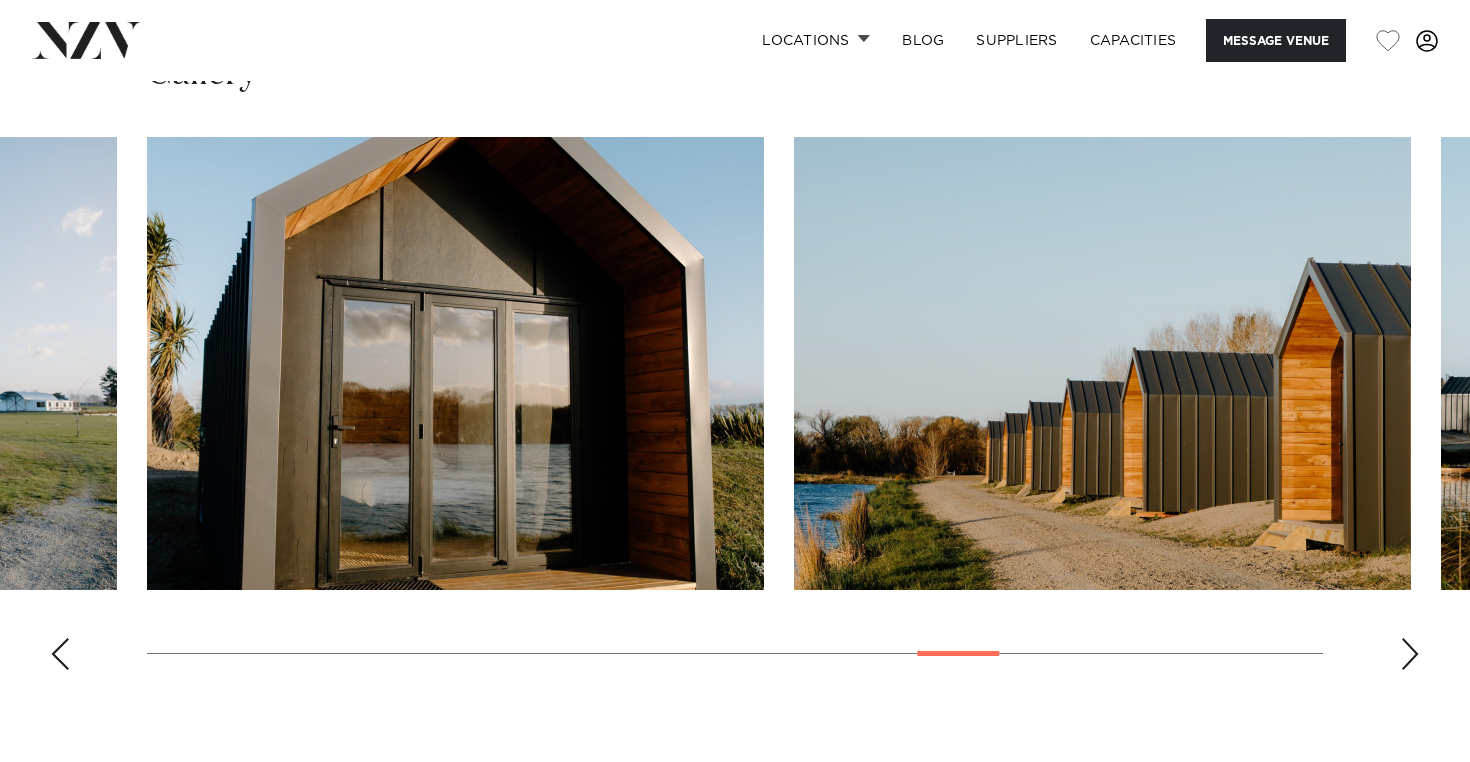 click at bounding box center (1410, 654) 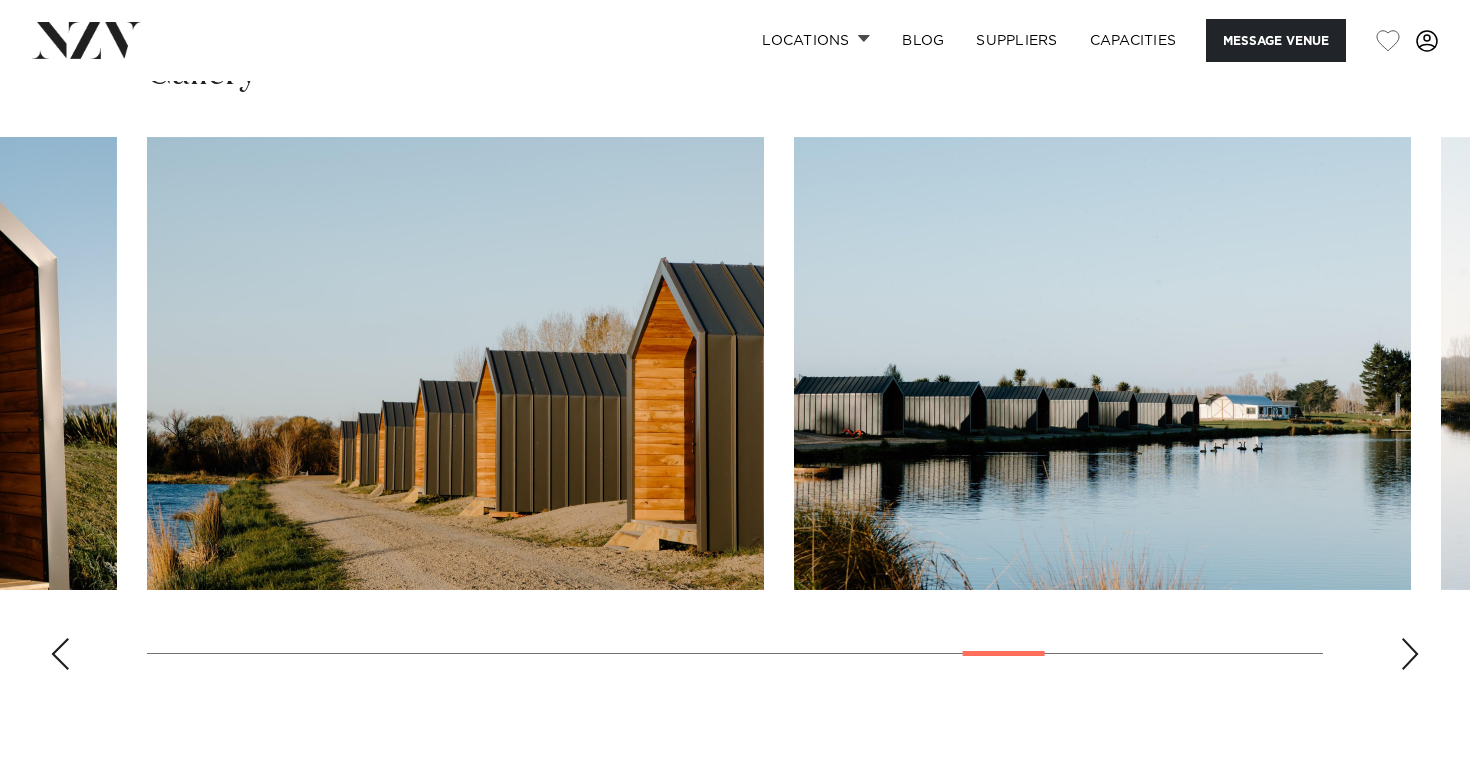 click at bounding box center (1410, 654) 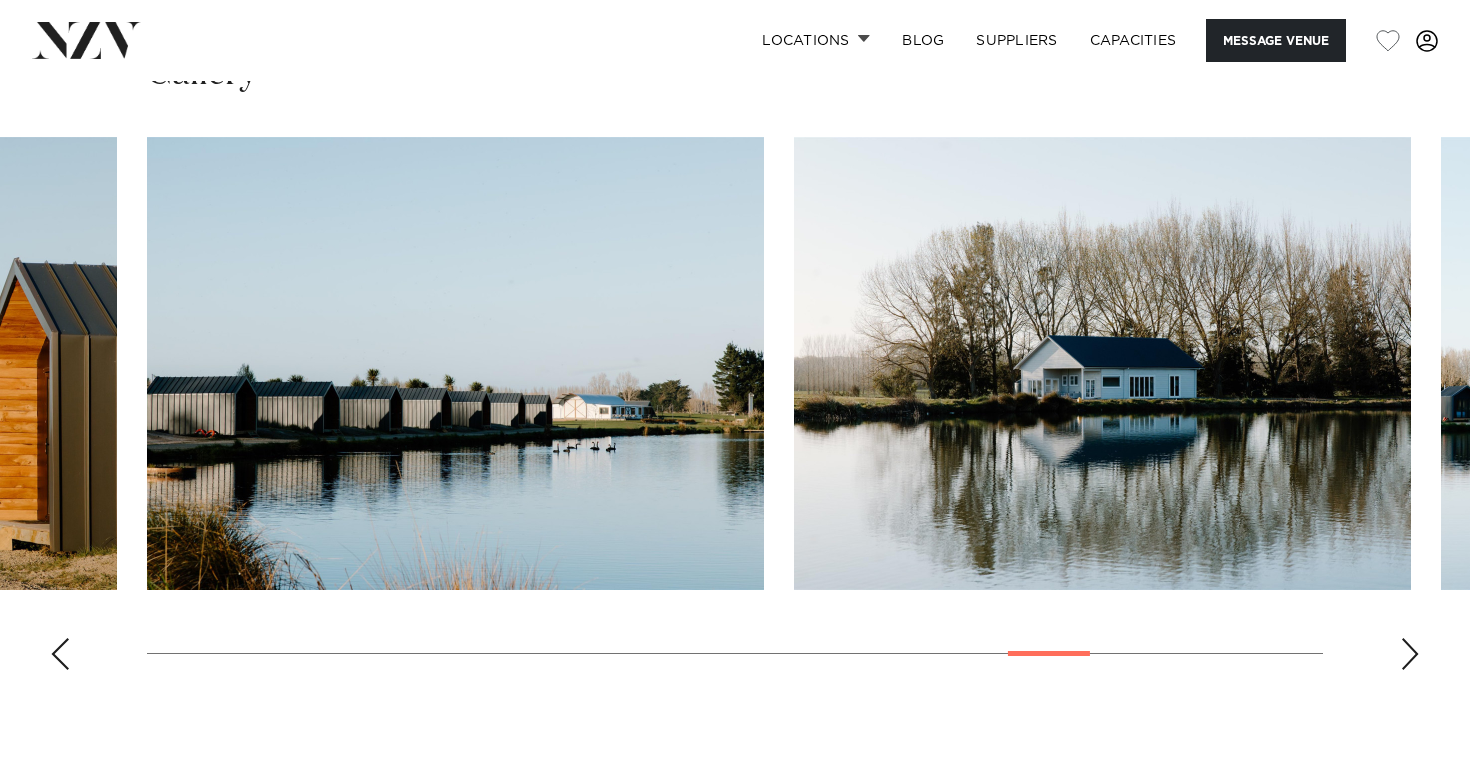 click at bounding box center (1410, 654) 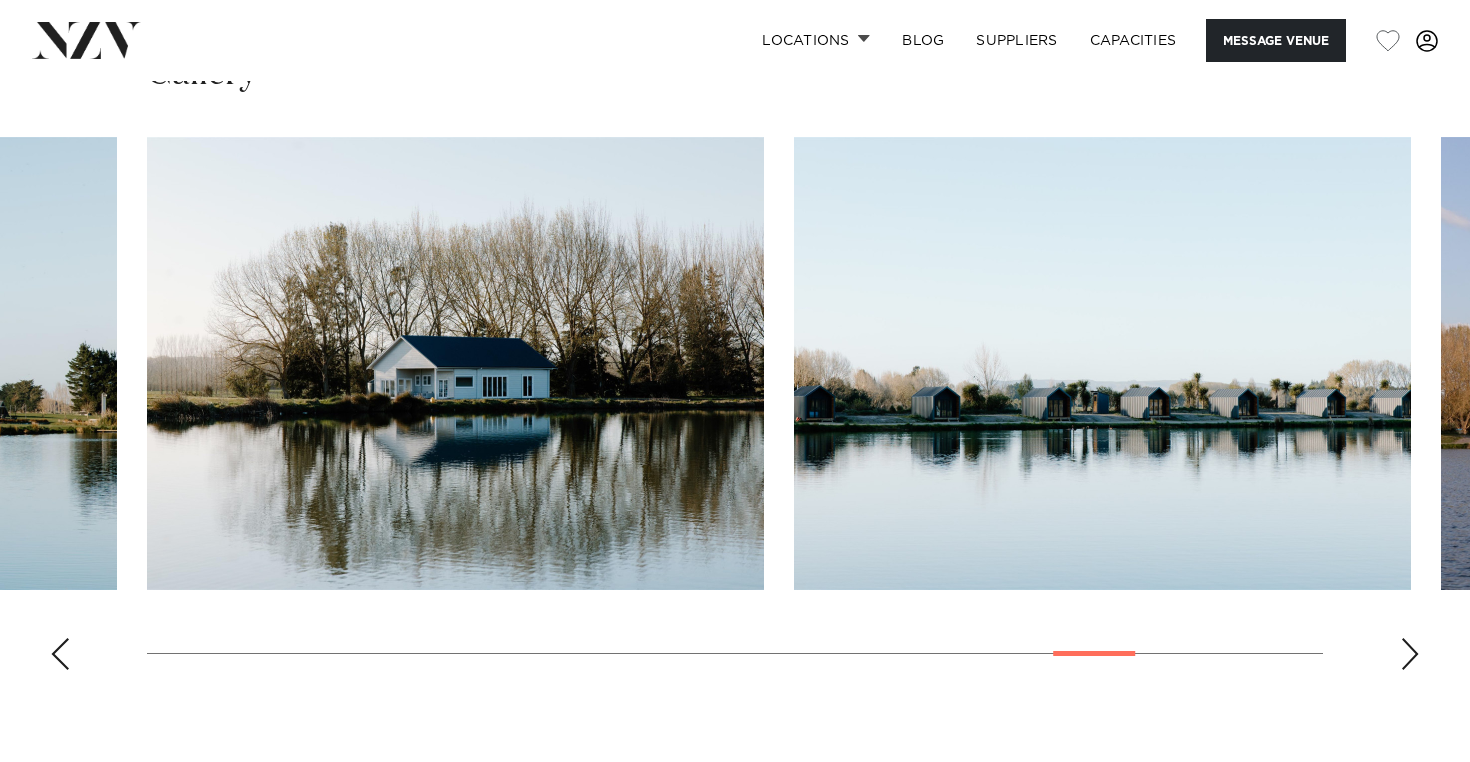 click at bounding box center (1410, 654) 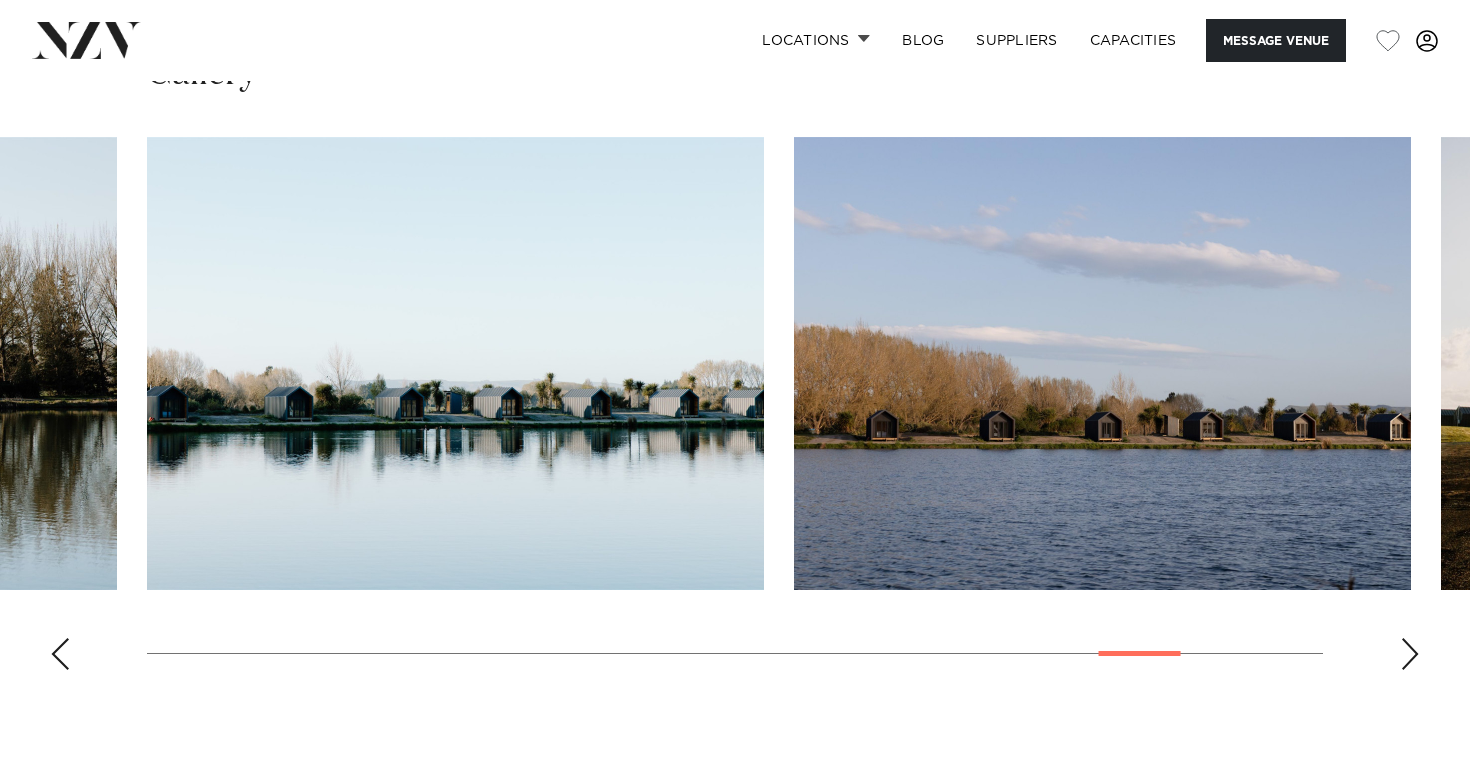 click at bounding box center (1410, 654) 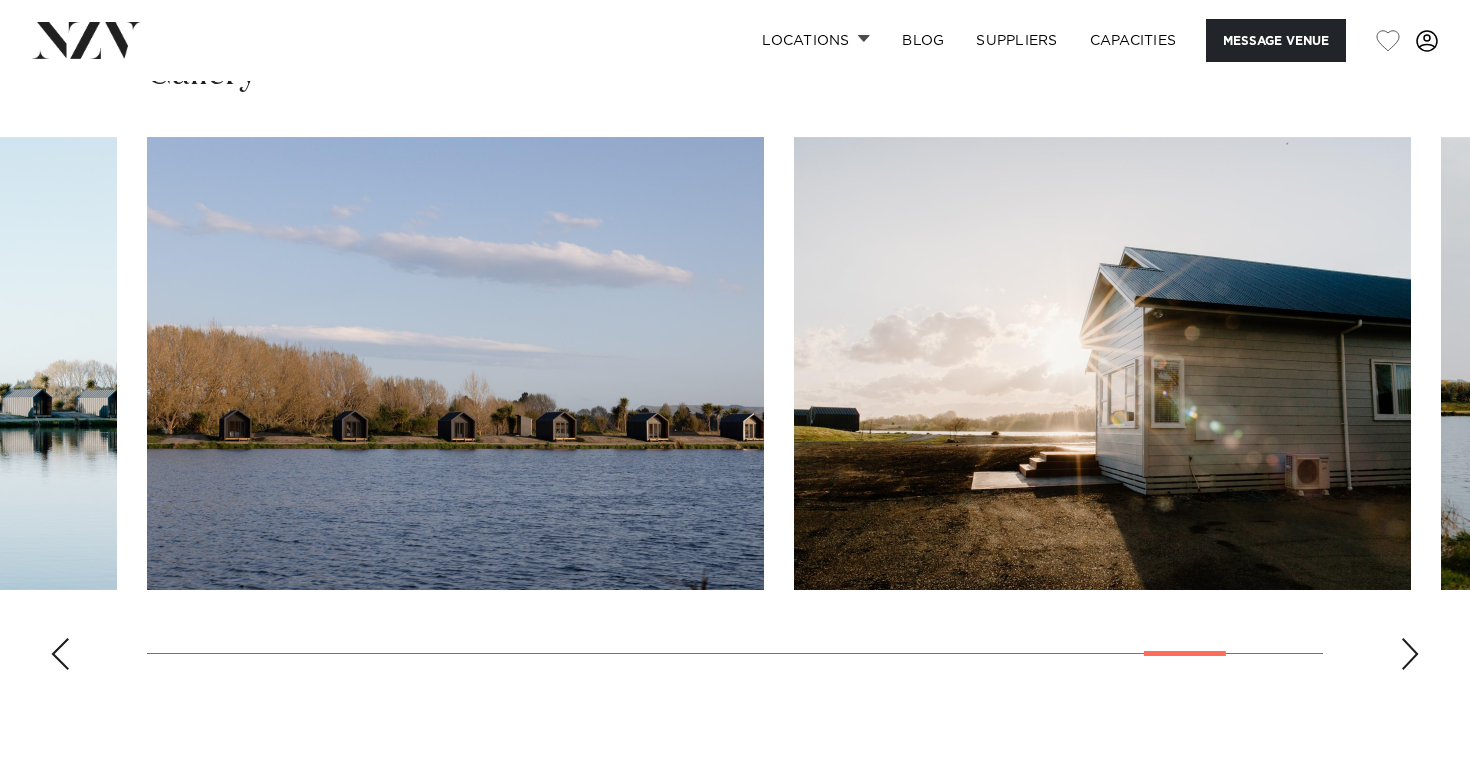 click at bounding box center (1410, 654) 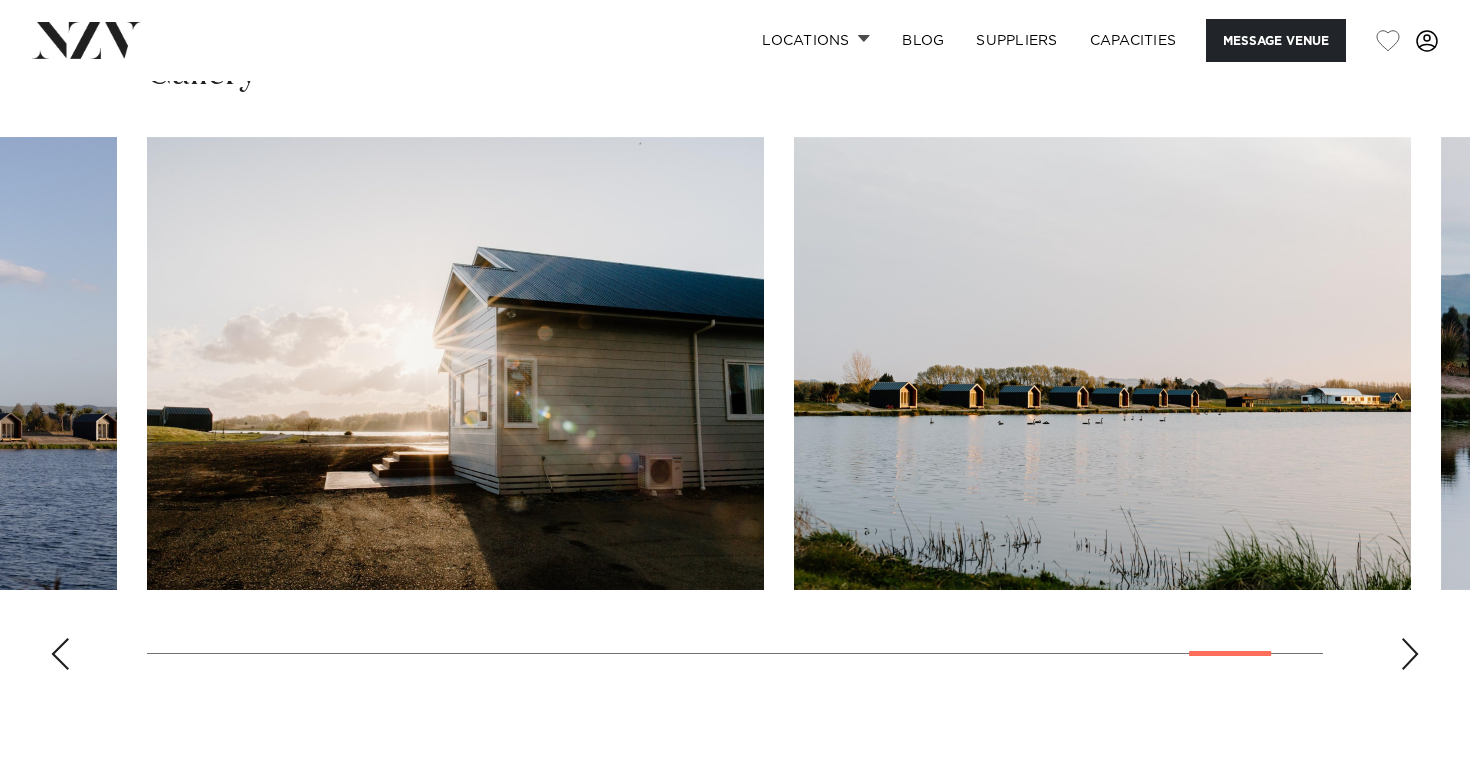 click at bounding box center [1410, 654] 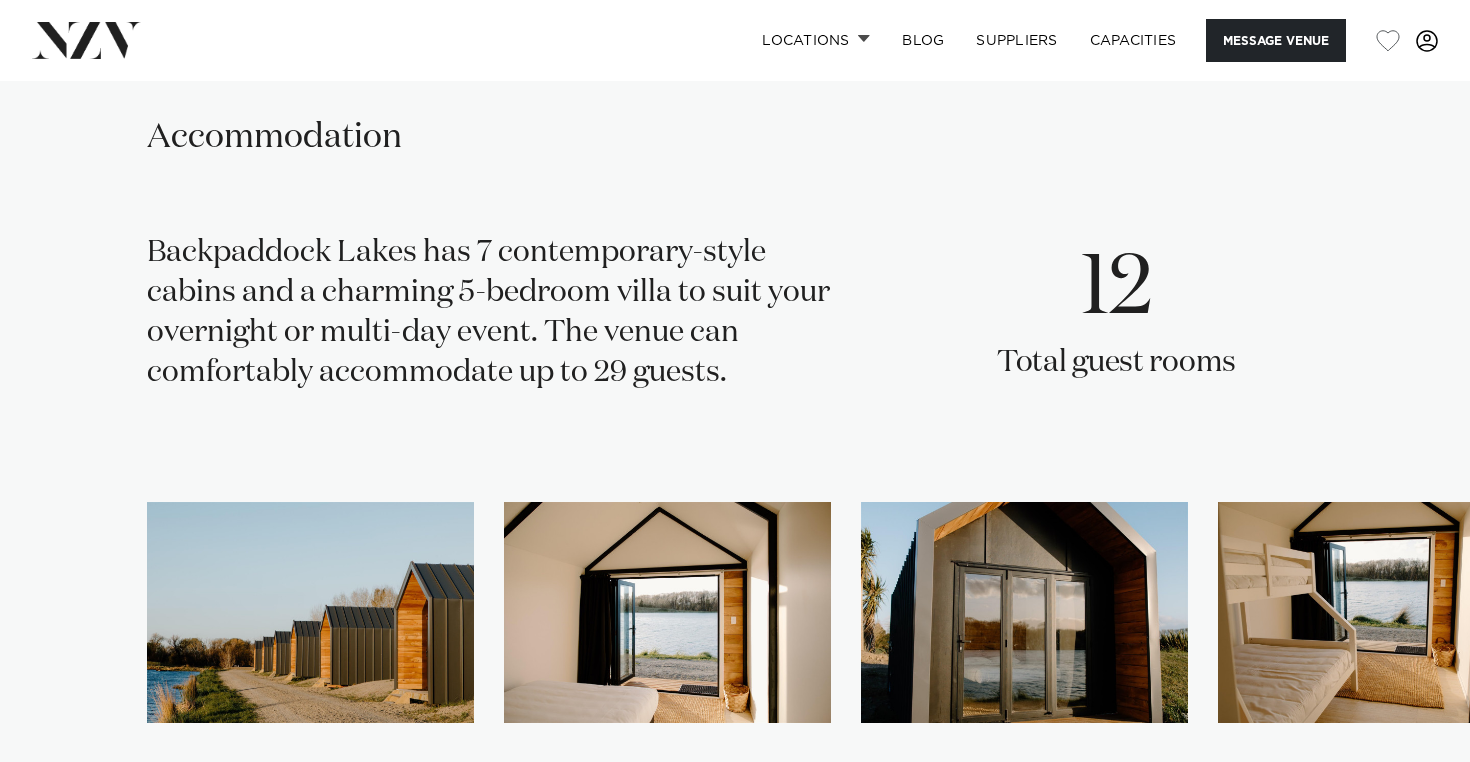 scroll, scrollTop: 2943, scrollLeft: 0, axis: vertical 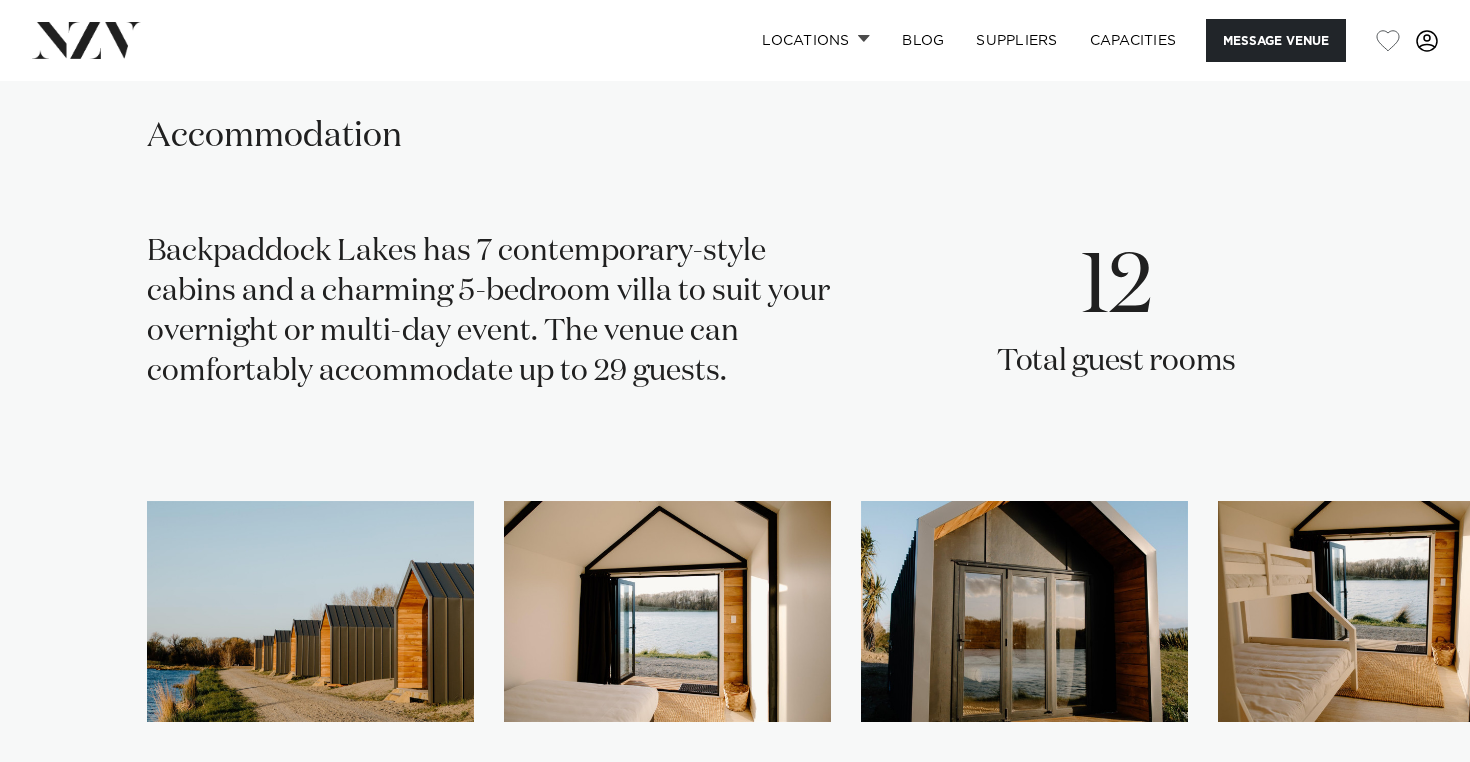drag, startPoint x: 824, startPoint y: 390, endPoint x: 814, endPoint y: 224, distance: 166.30093 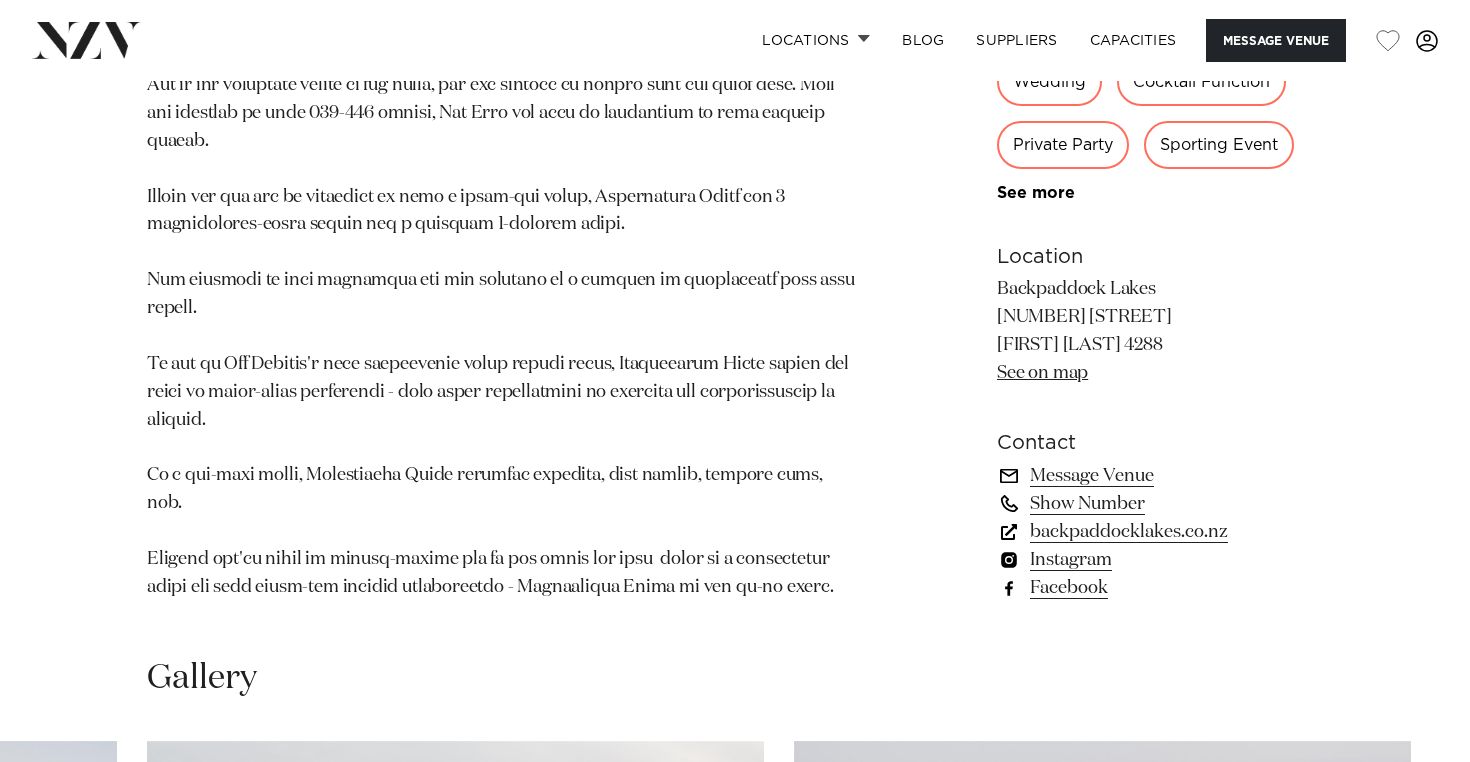 scroll, scrollTop: 1304, scrollLeft: 0, axis: vertical 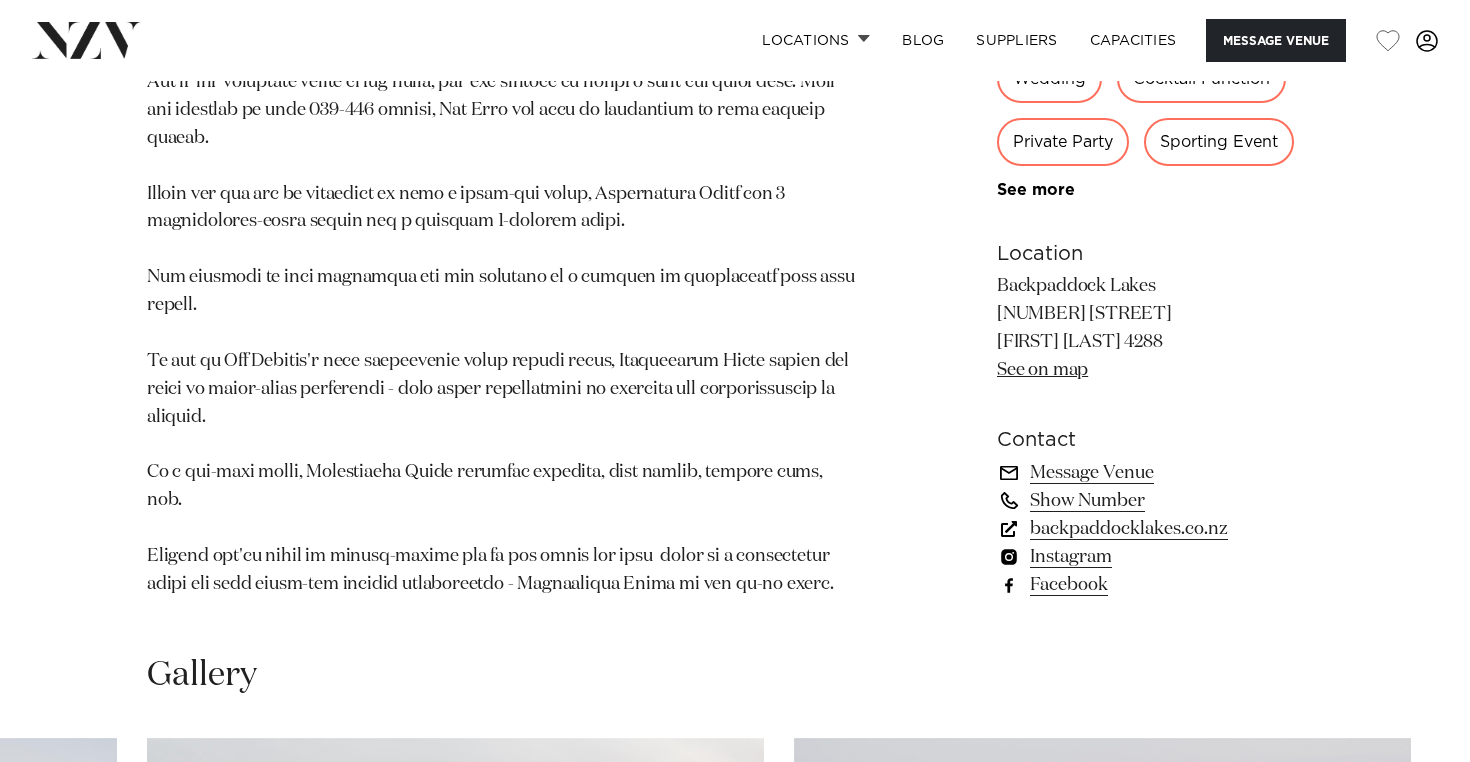 click on "backpaddocklakes.co.nz" at bounding box center (1160, 529) 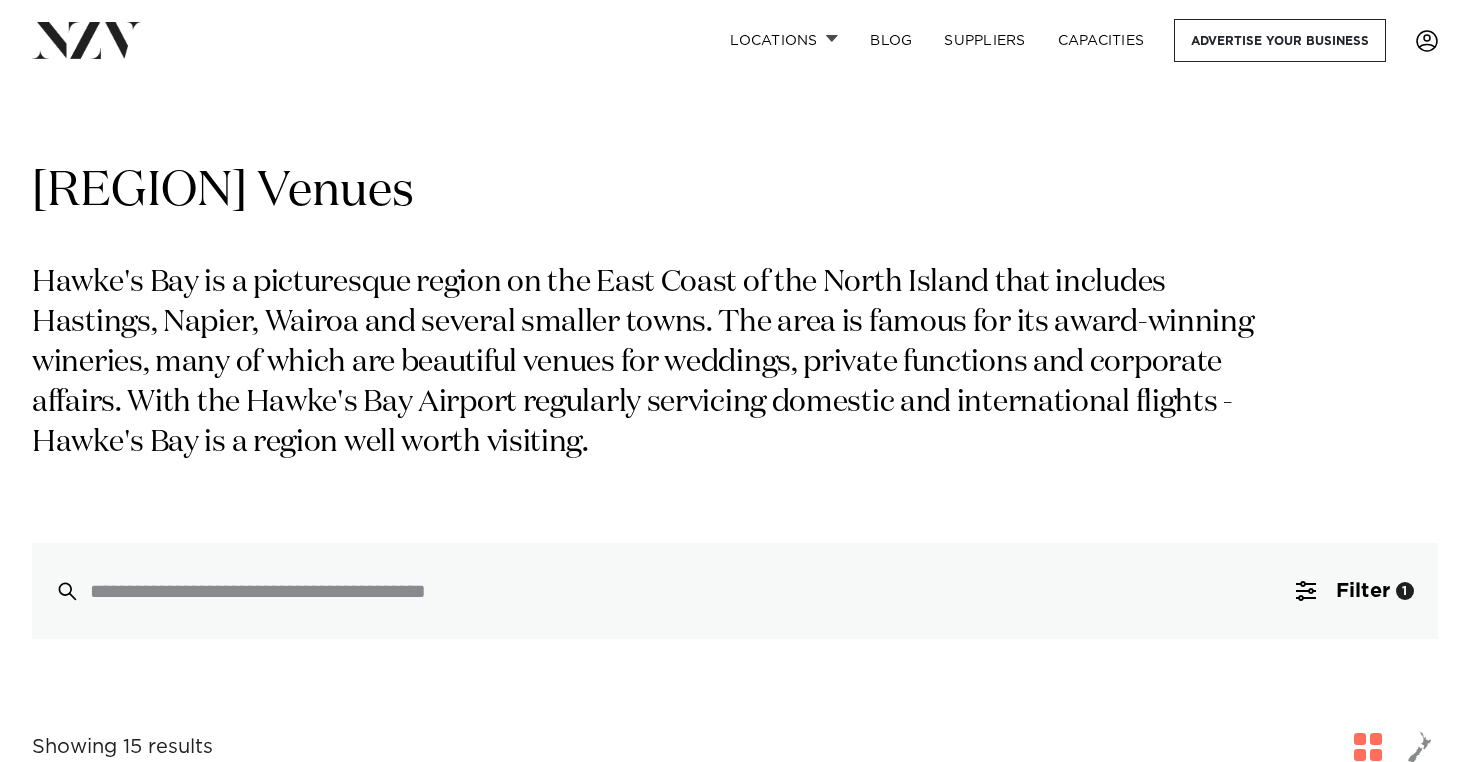 scroll, scrollTop: 0, scrollLeft: 0, axis: both 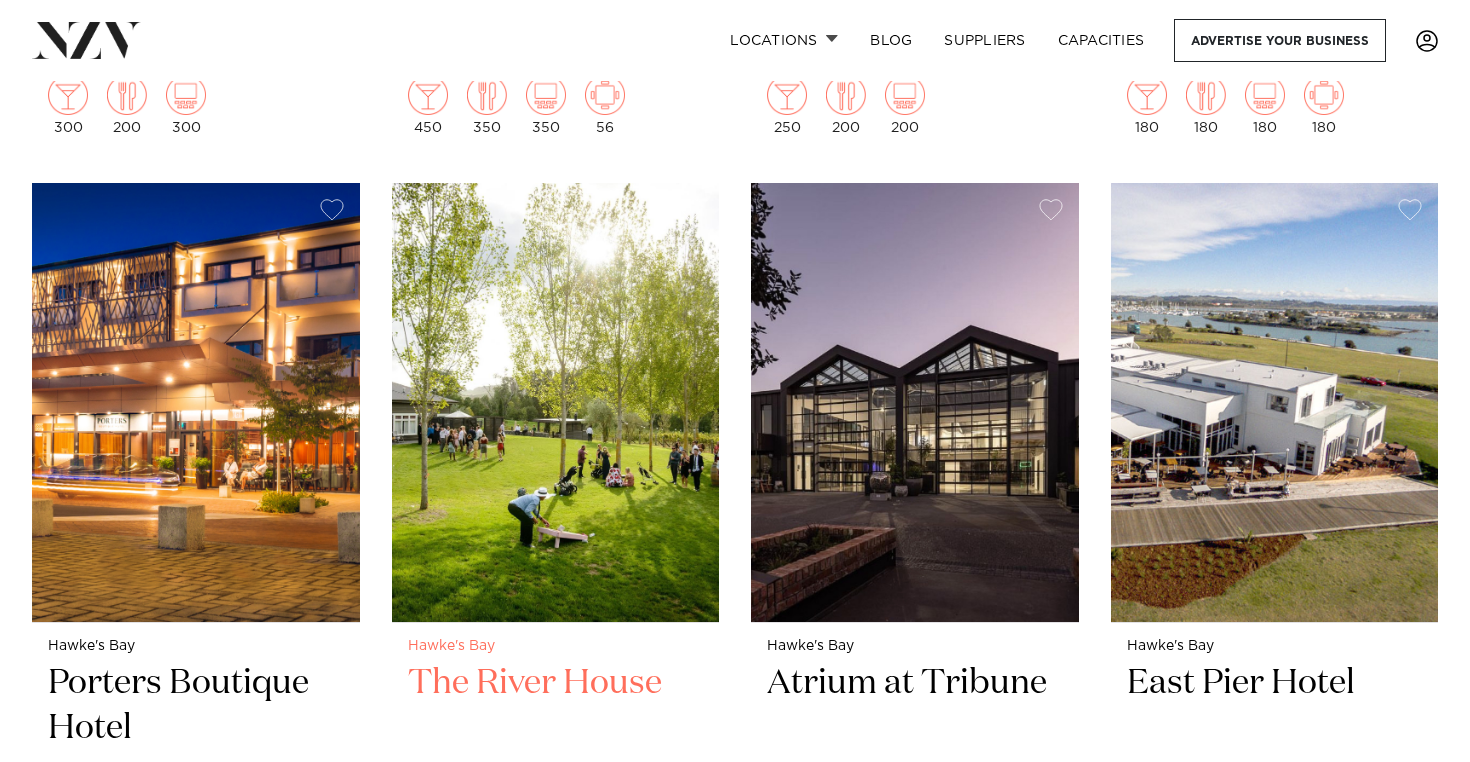 click on "The River House" at bounding box center [556, 728] 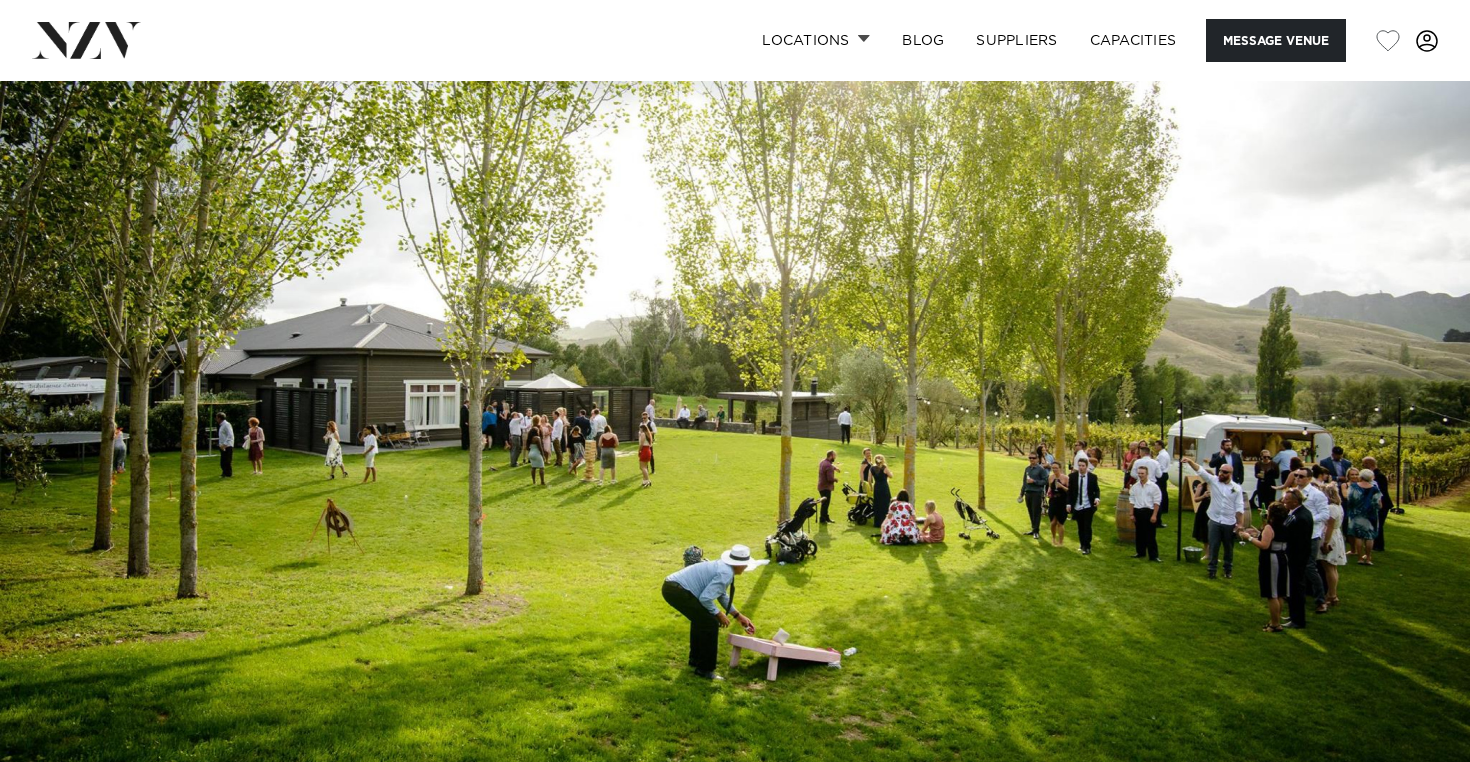 scroll, scrollTop: 0, scrollLeft: 0, axis: both 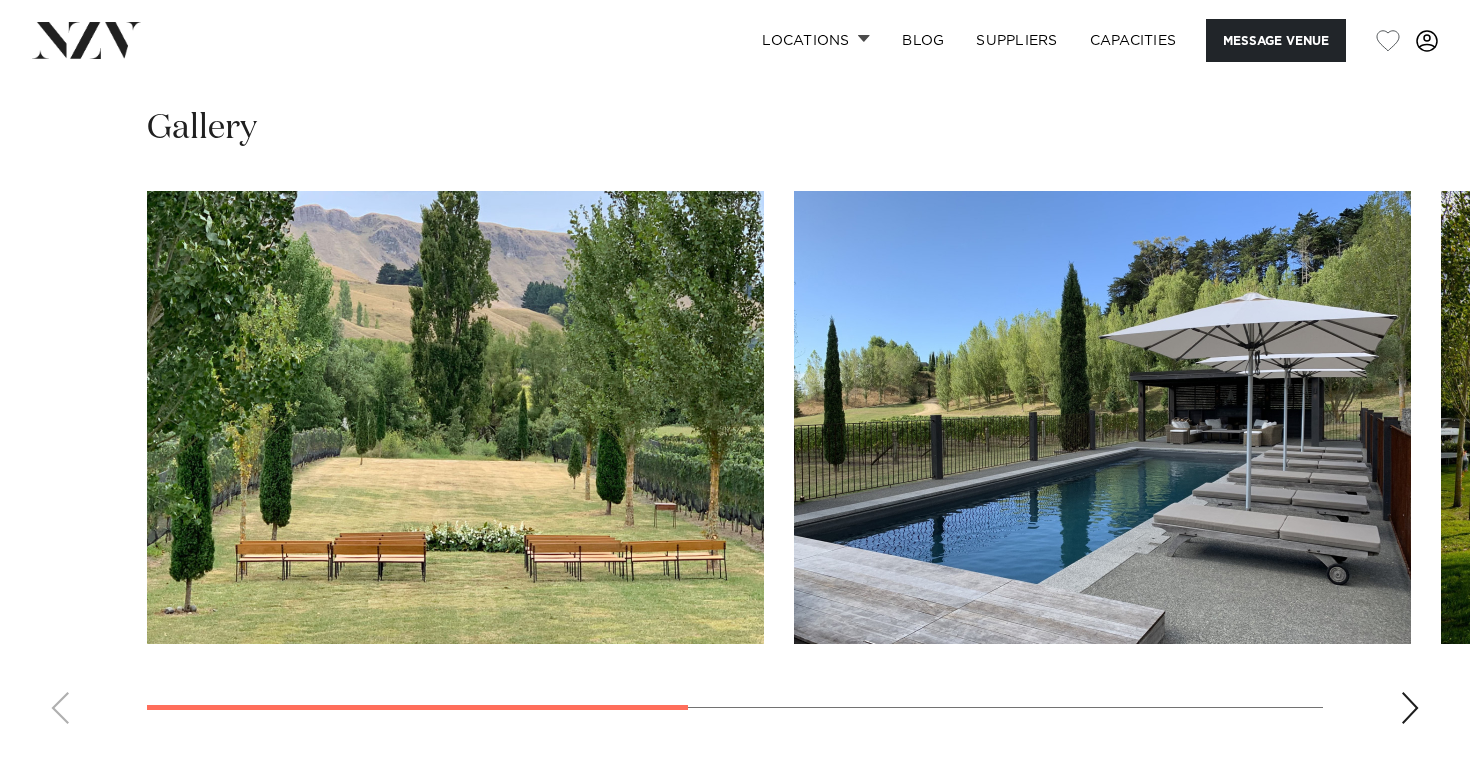 click at bounding box center (1410, 708) 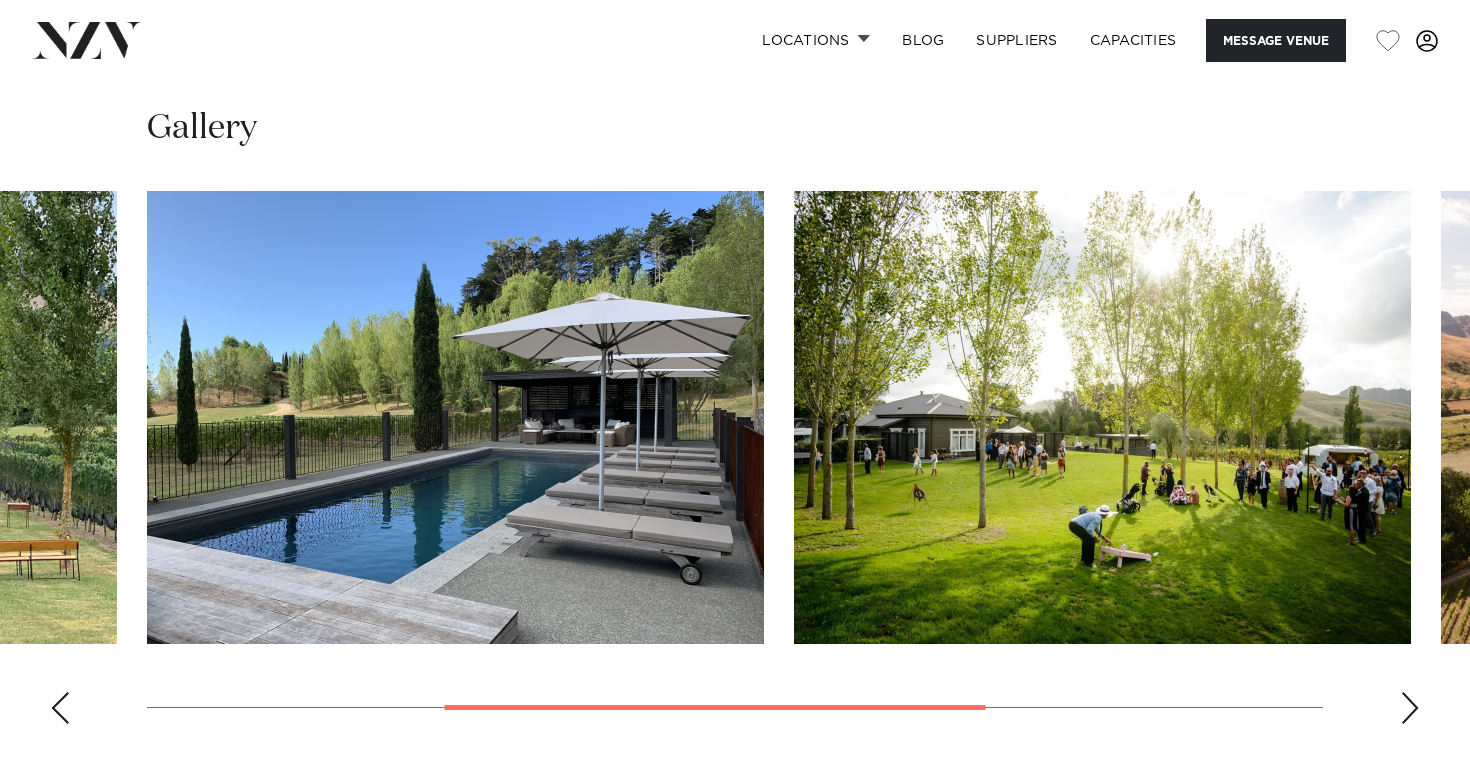 click at bounding box center [1410, 708] 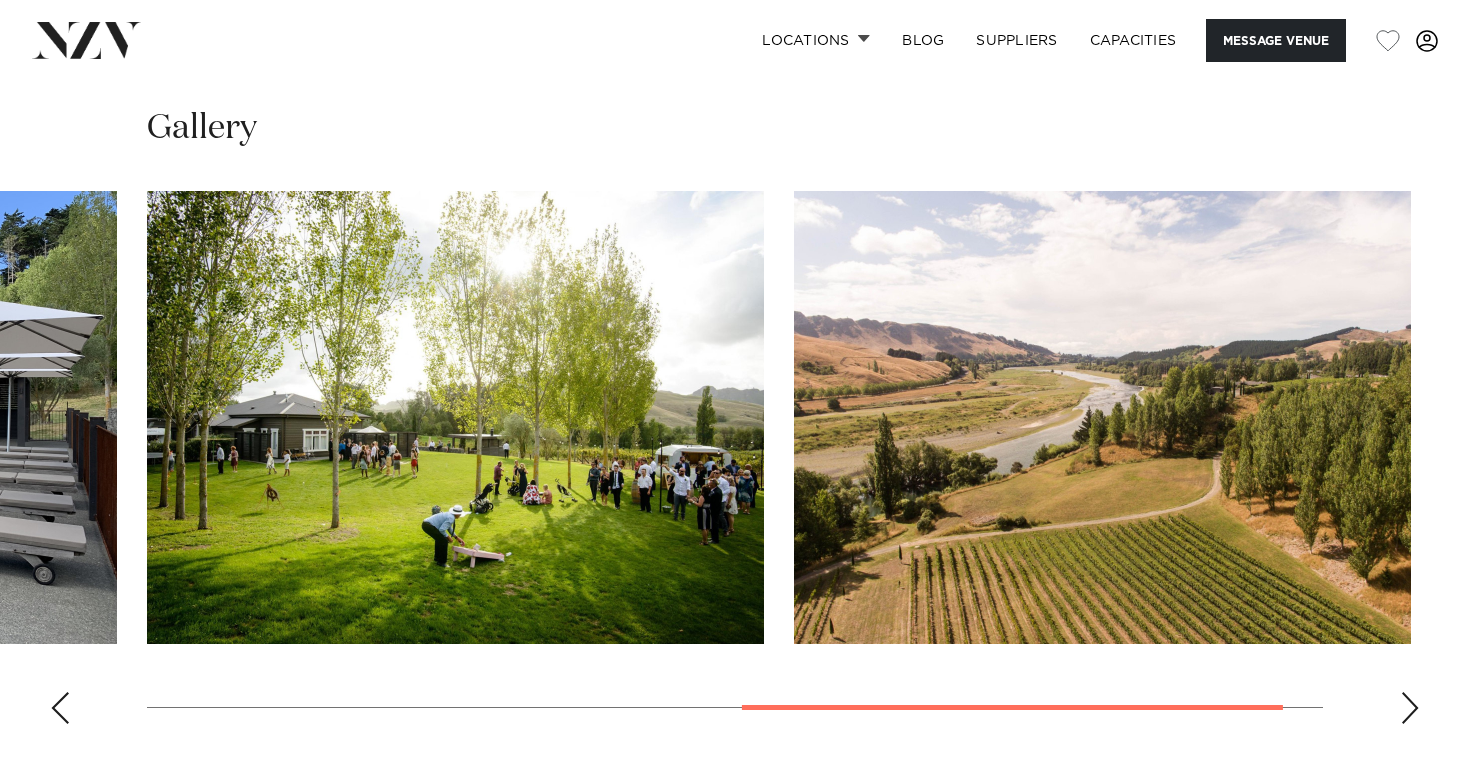 click at bounding box center [1410, 708] 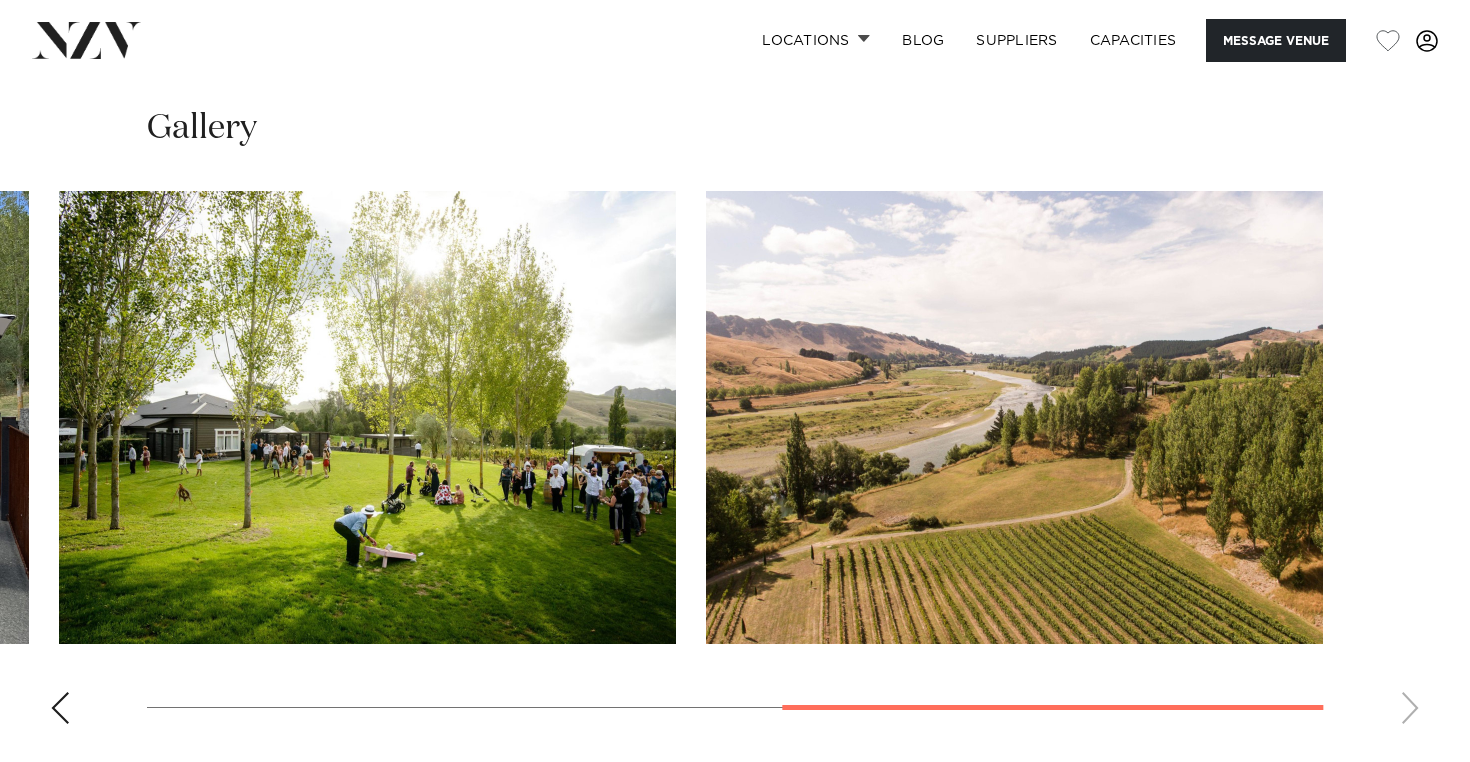 click at bounding box center [60, 708] 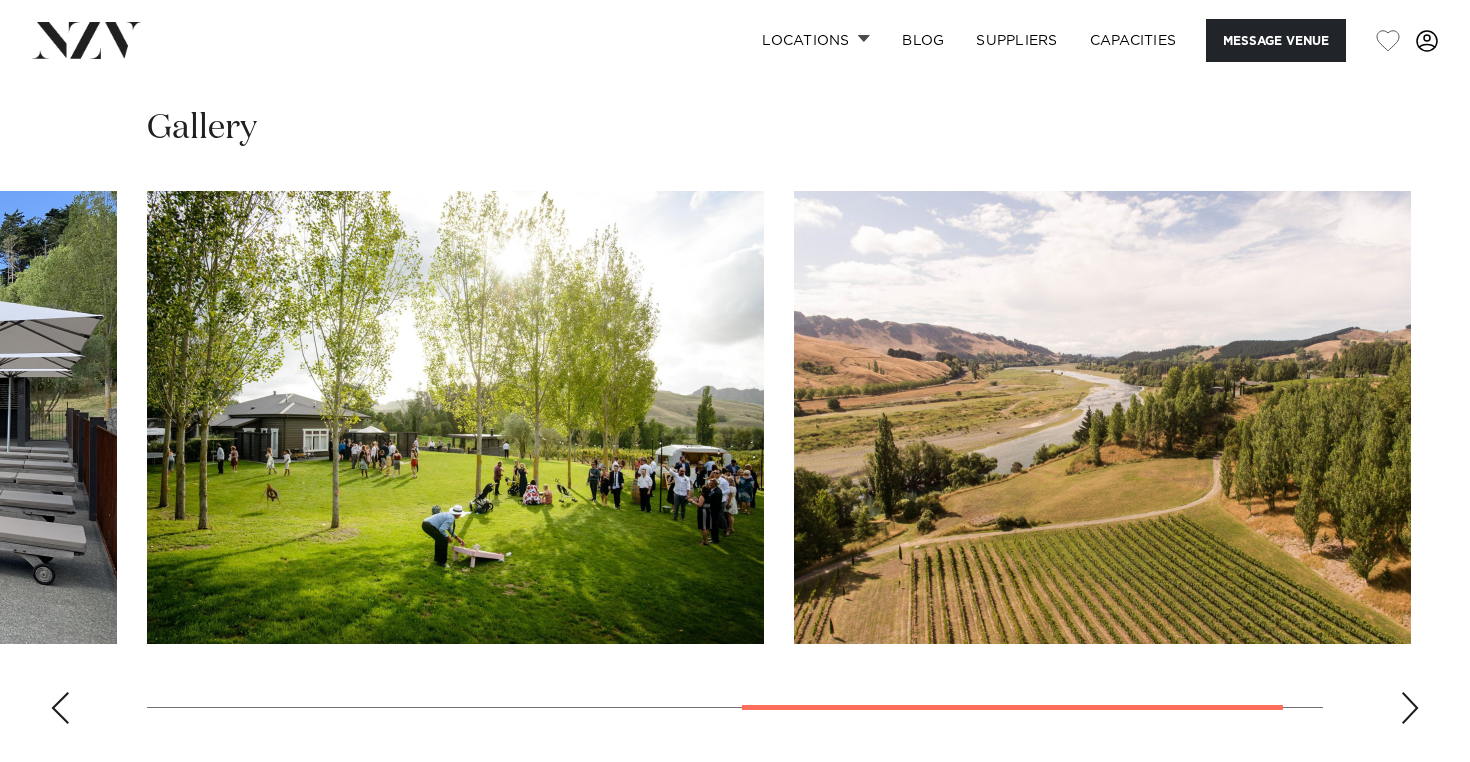 click at bounding box center (60, 708) 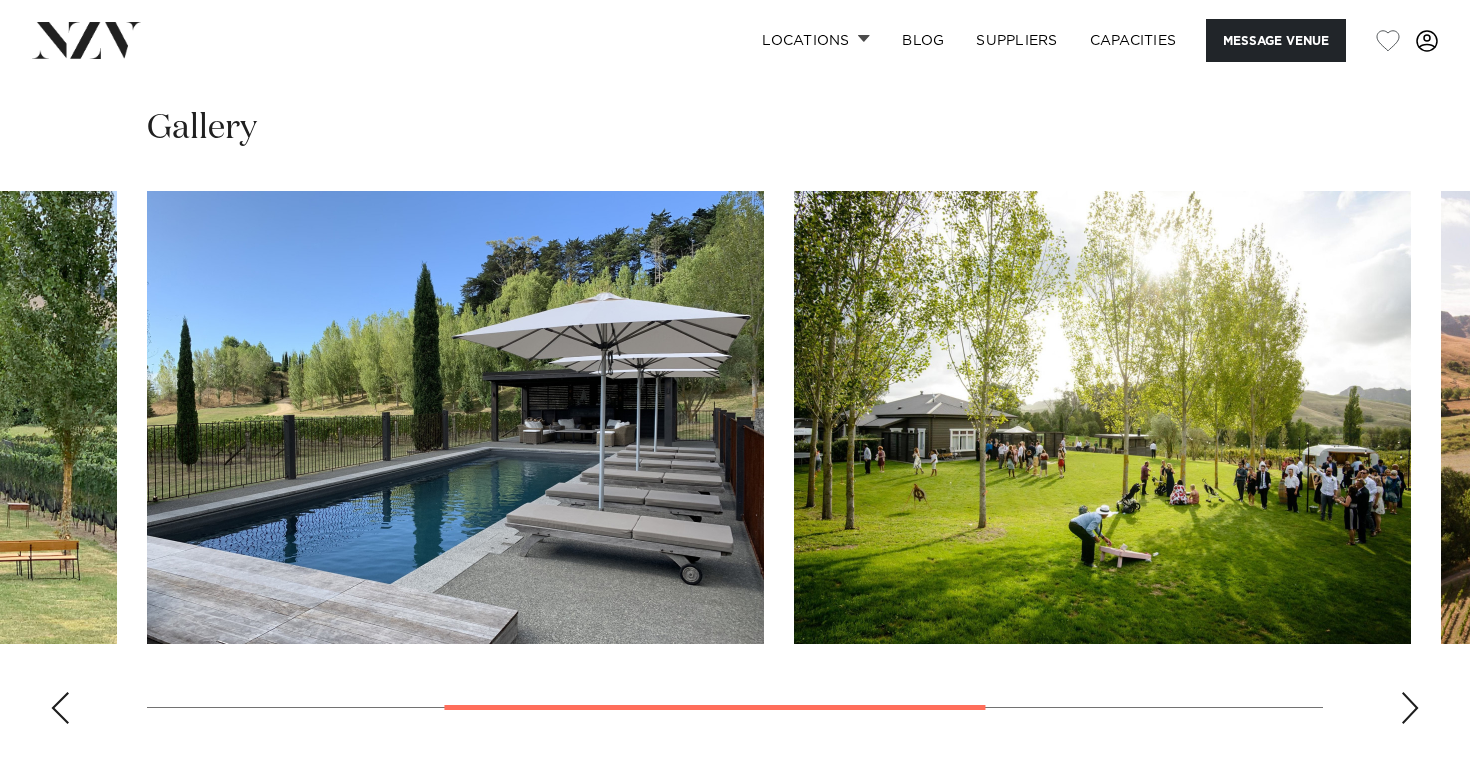 click at bounding box center [60, 708] 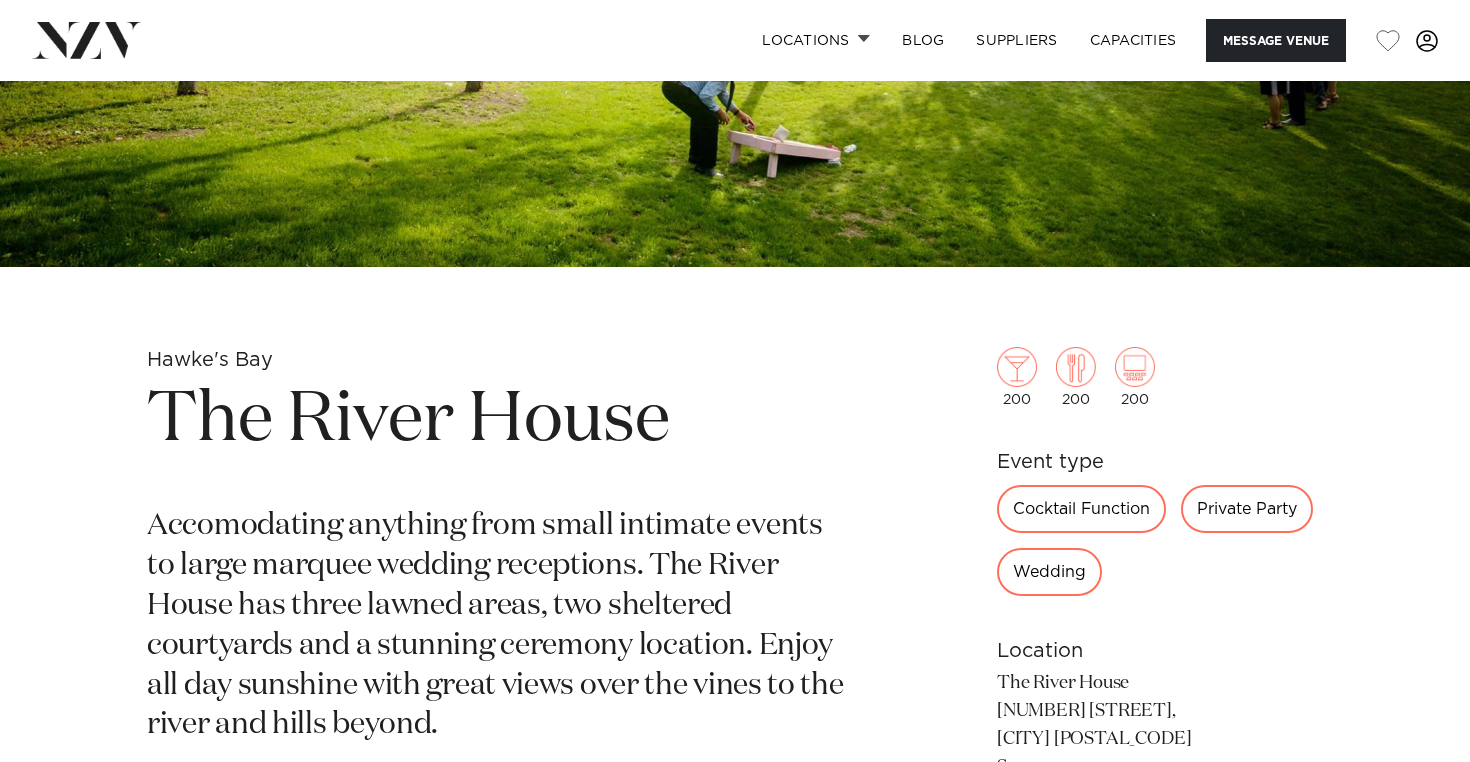 scroll, scrollTop: 506, scrollLeft: 0, axis: vertical 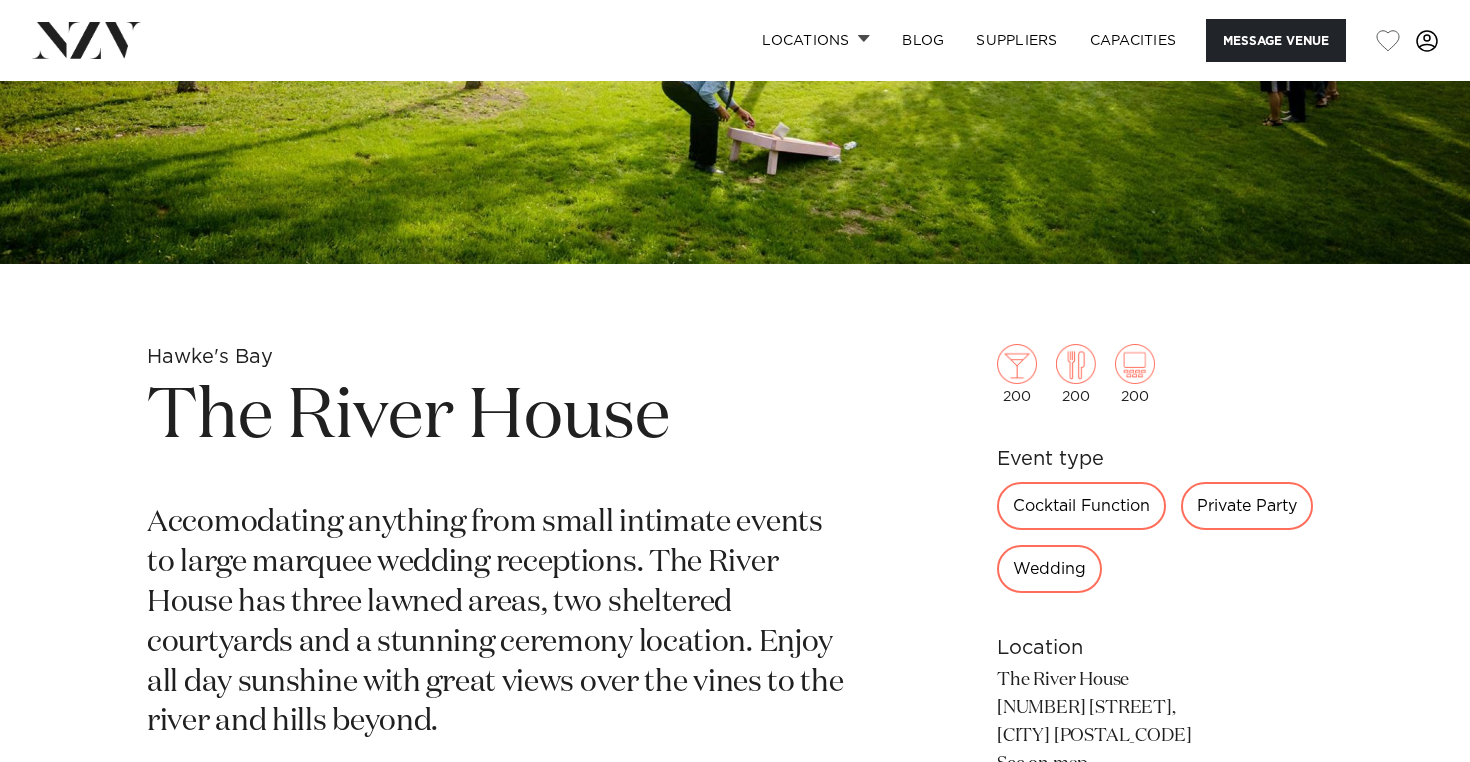 click on "The River House" at bounding box center [501, 418] 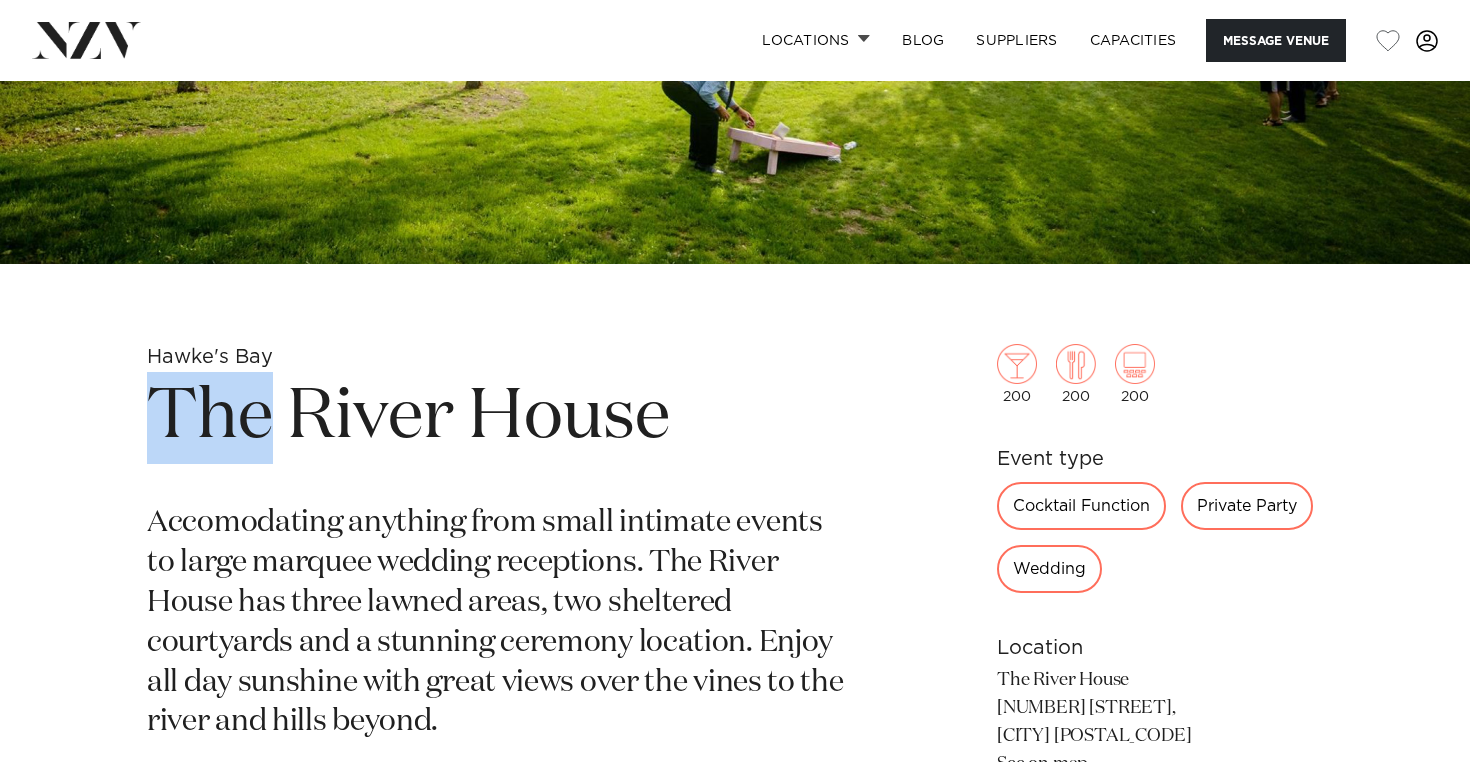 click on "The River House" at bounding box center [501, 418] 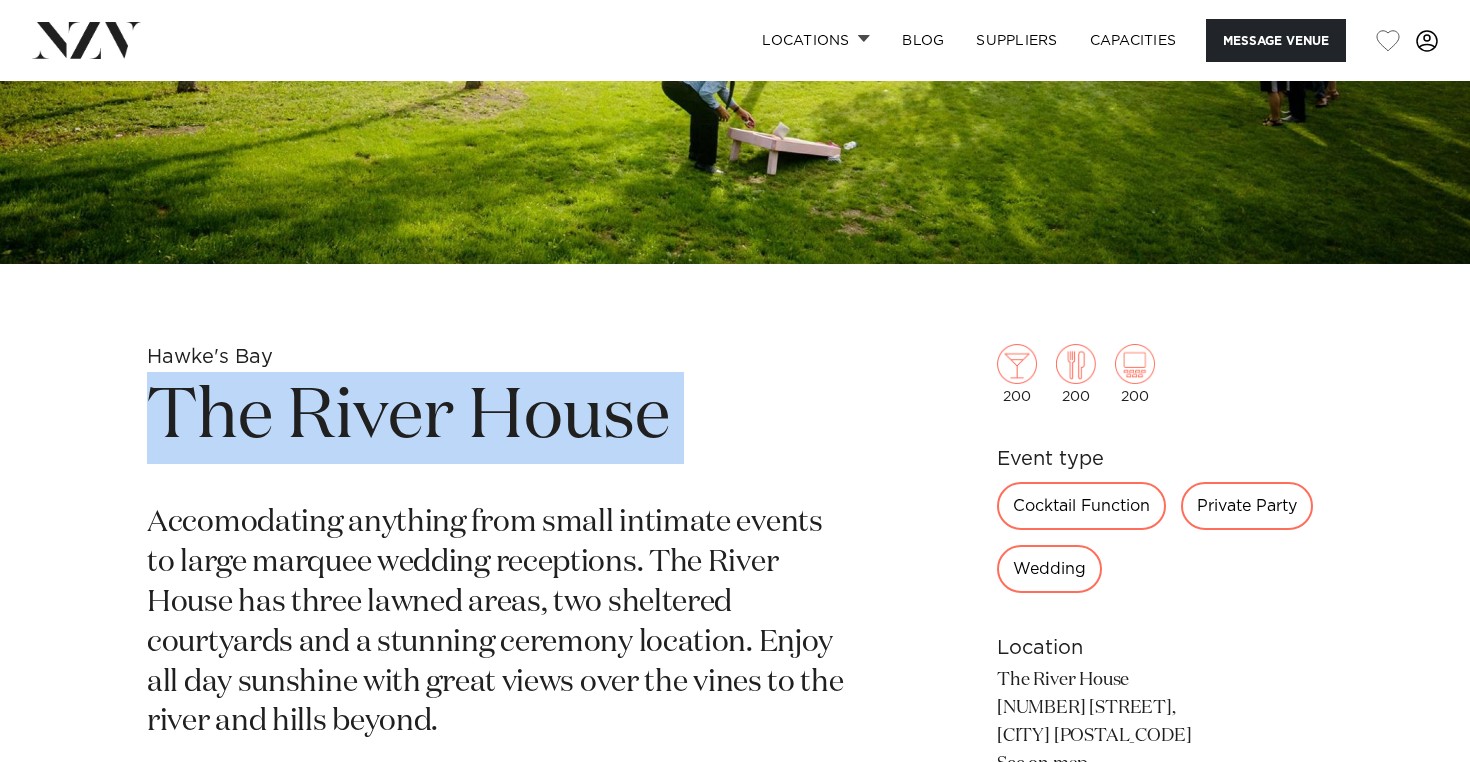 copy on "The River House" 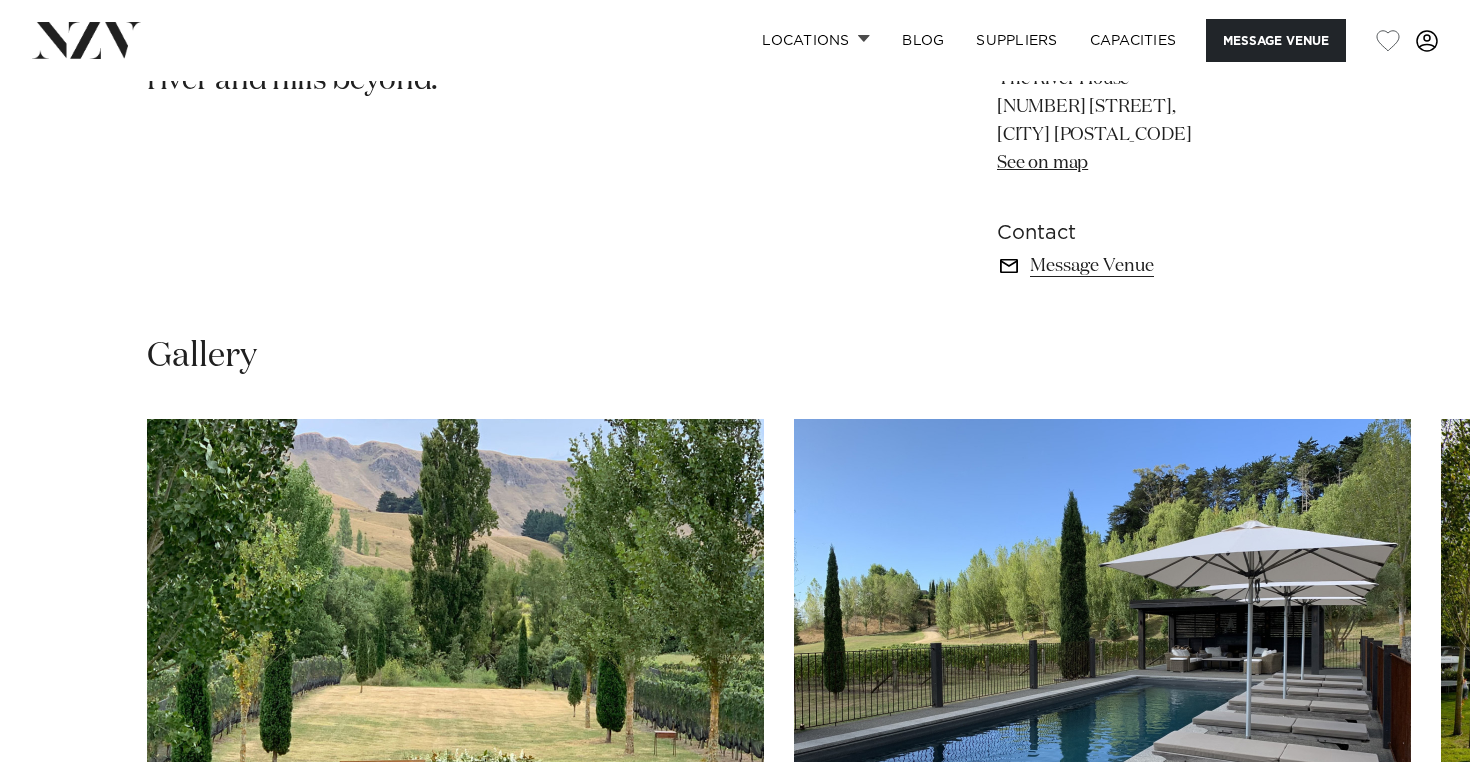 scroll, scrollTop: 1155, scrollLeft: 0, axis: vertical 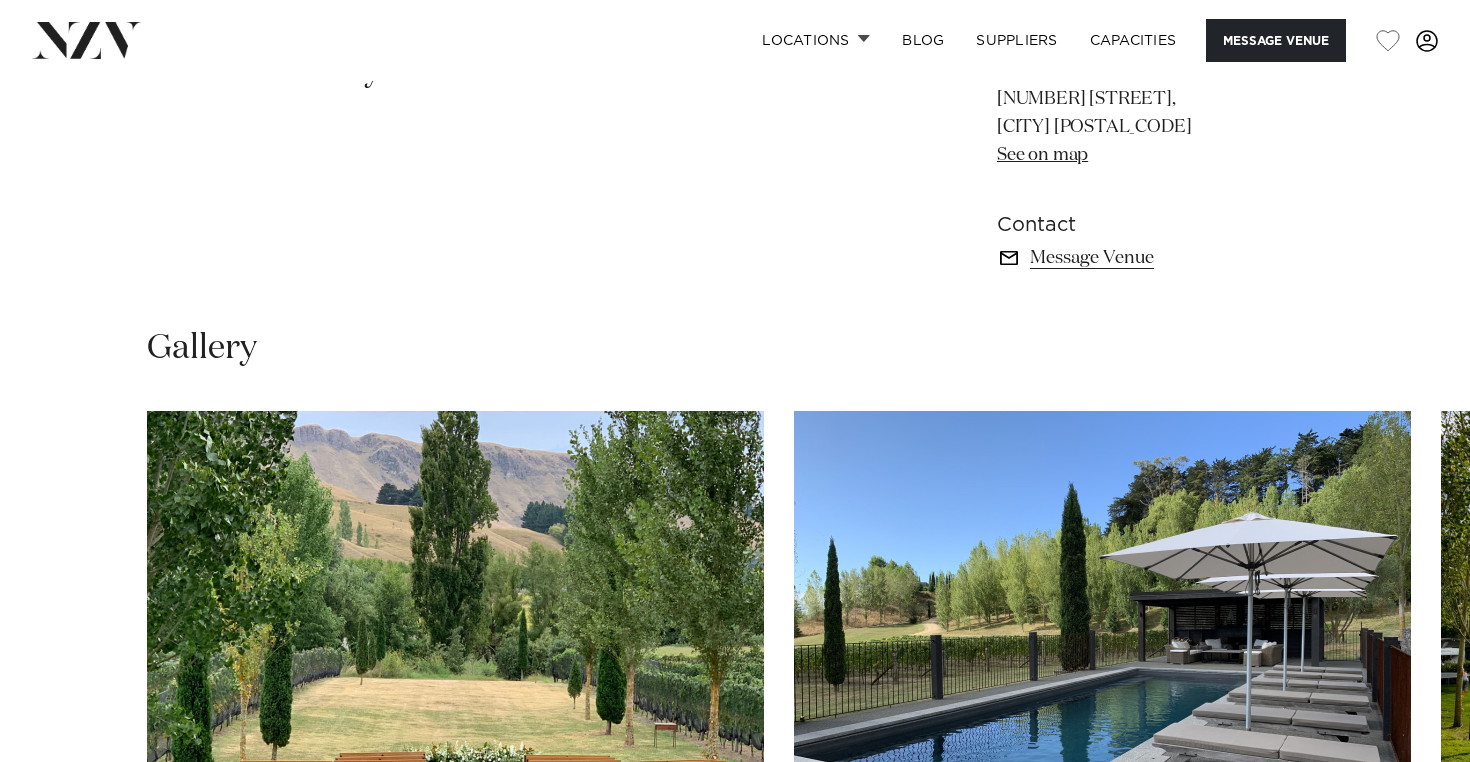 copy on "The River House" 